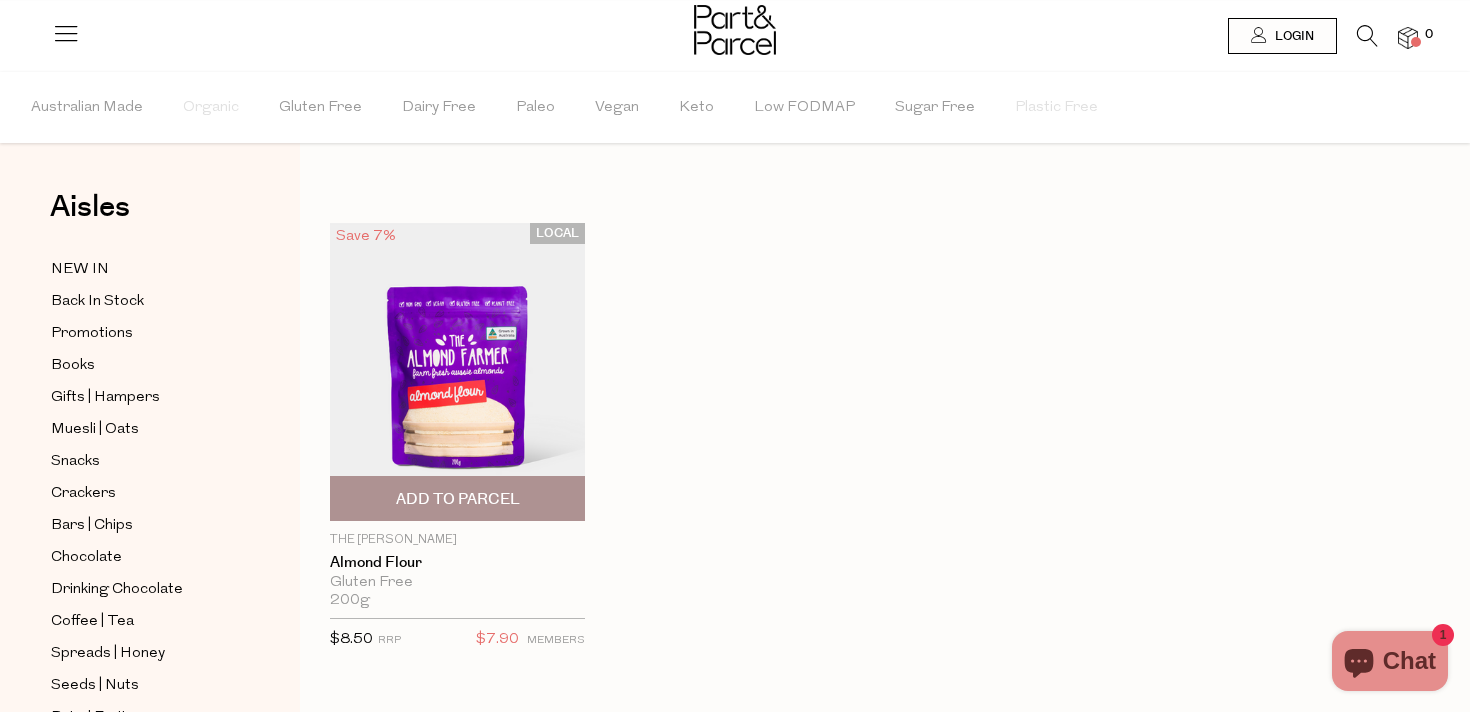 scroll, scrollTop: 0, scrollLeft: 0, axis: both 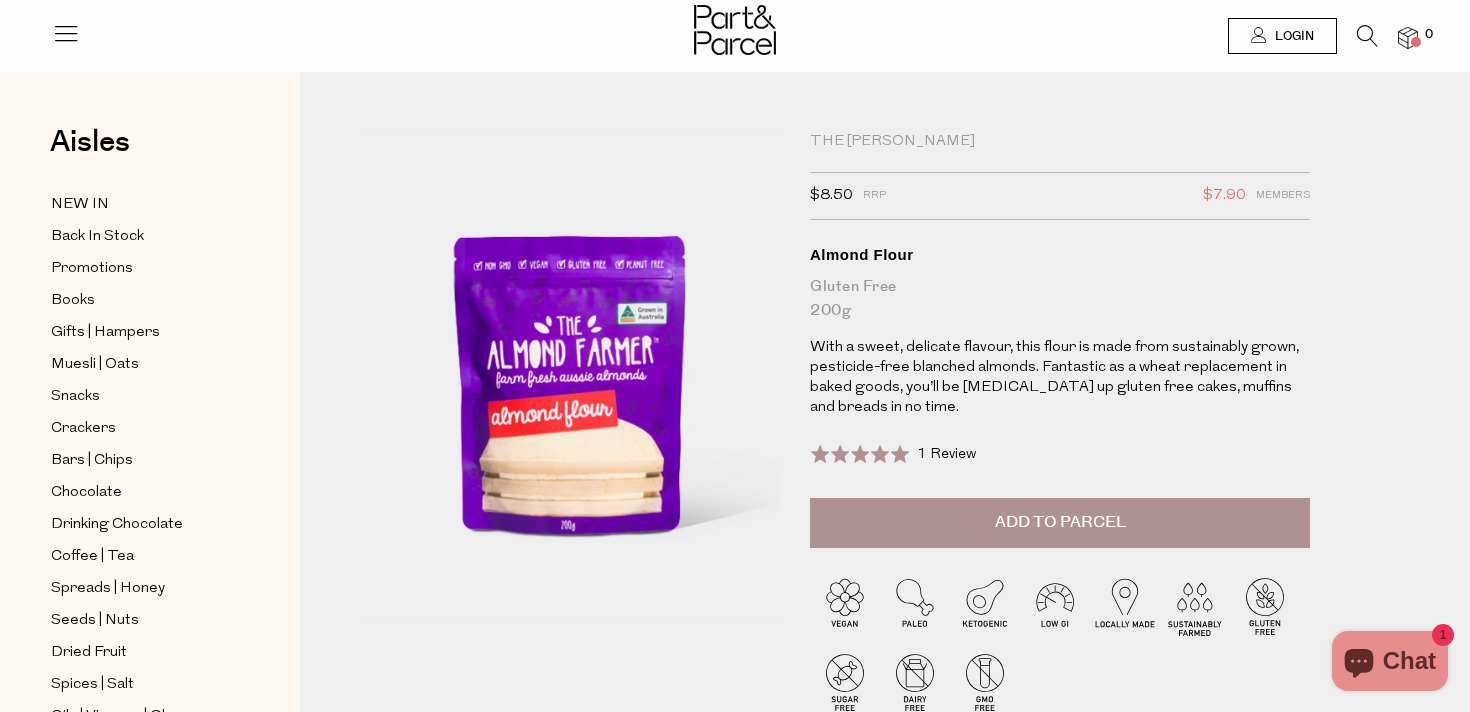 click at bounding box center [1367, 36] 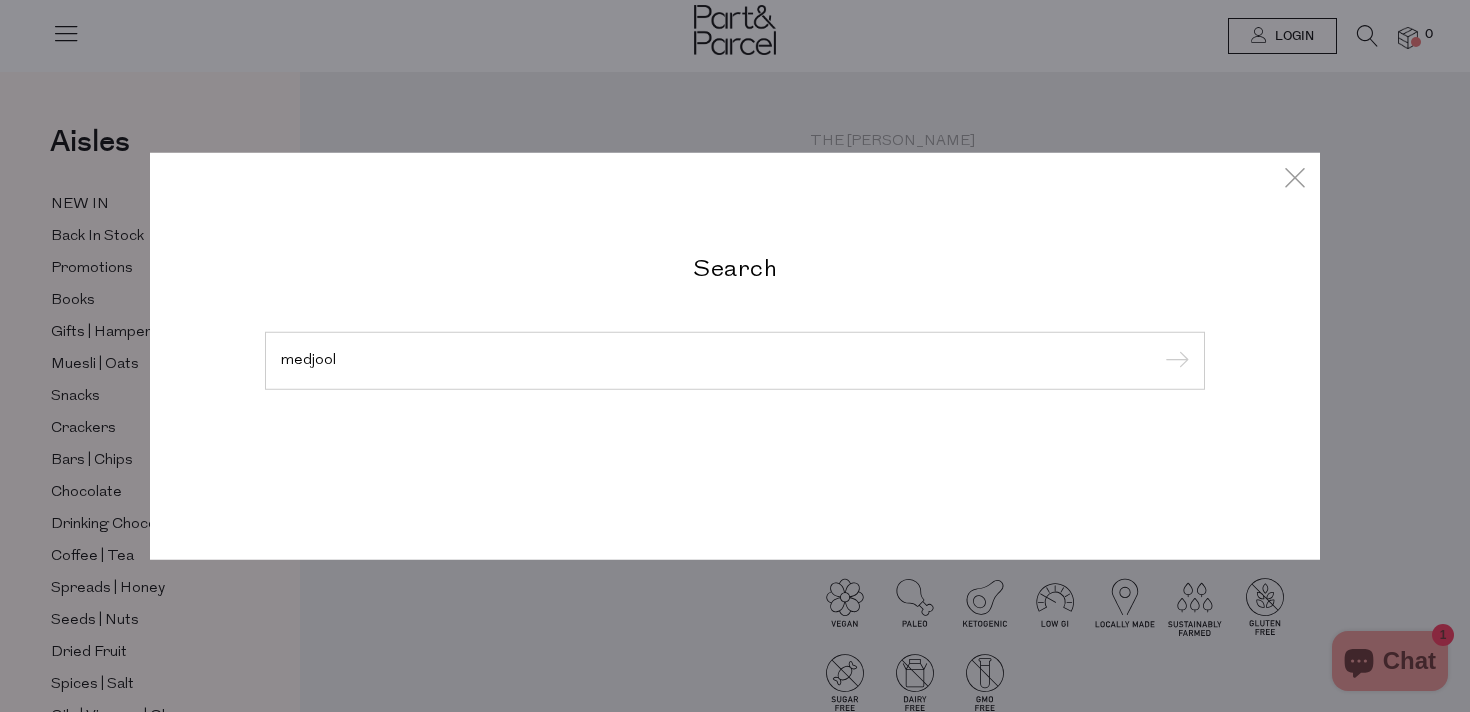 type on "medjool" 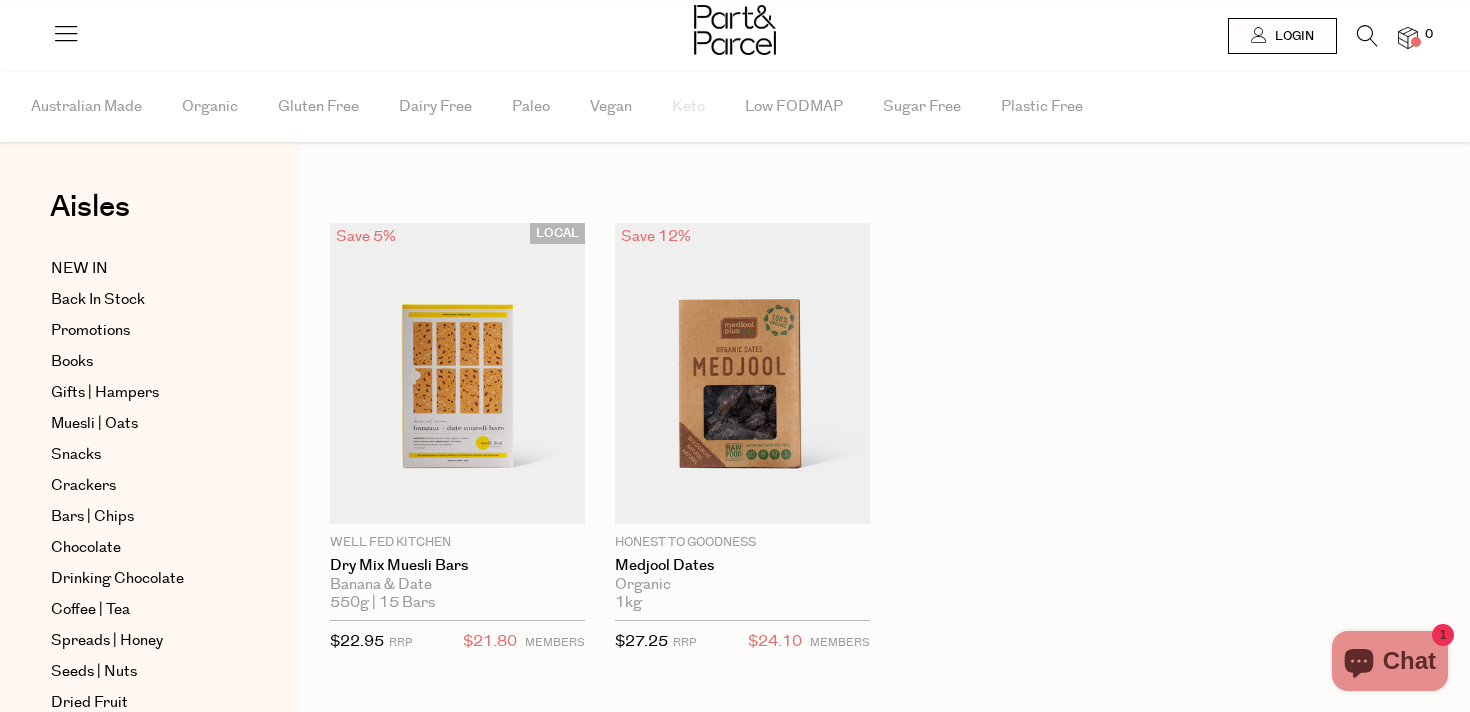 scroll, scrollTop: 0, scrollLeft: 0, axis: both 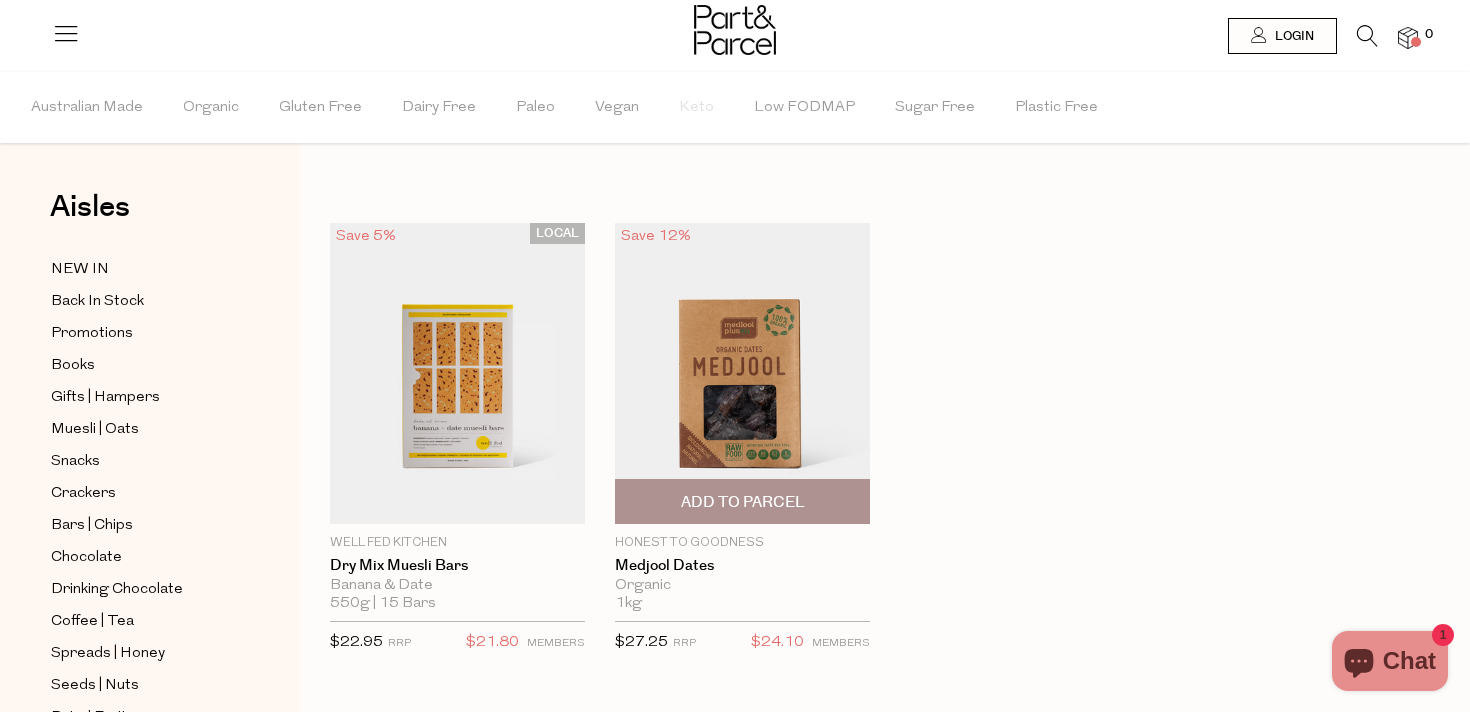 click at bounding box center [742, 373] 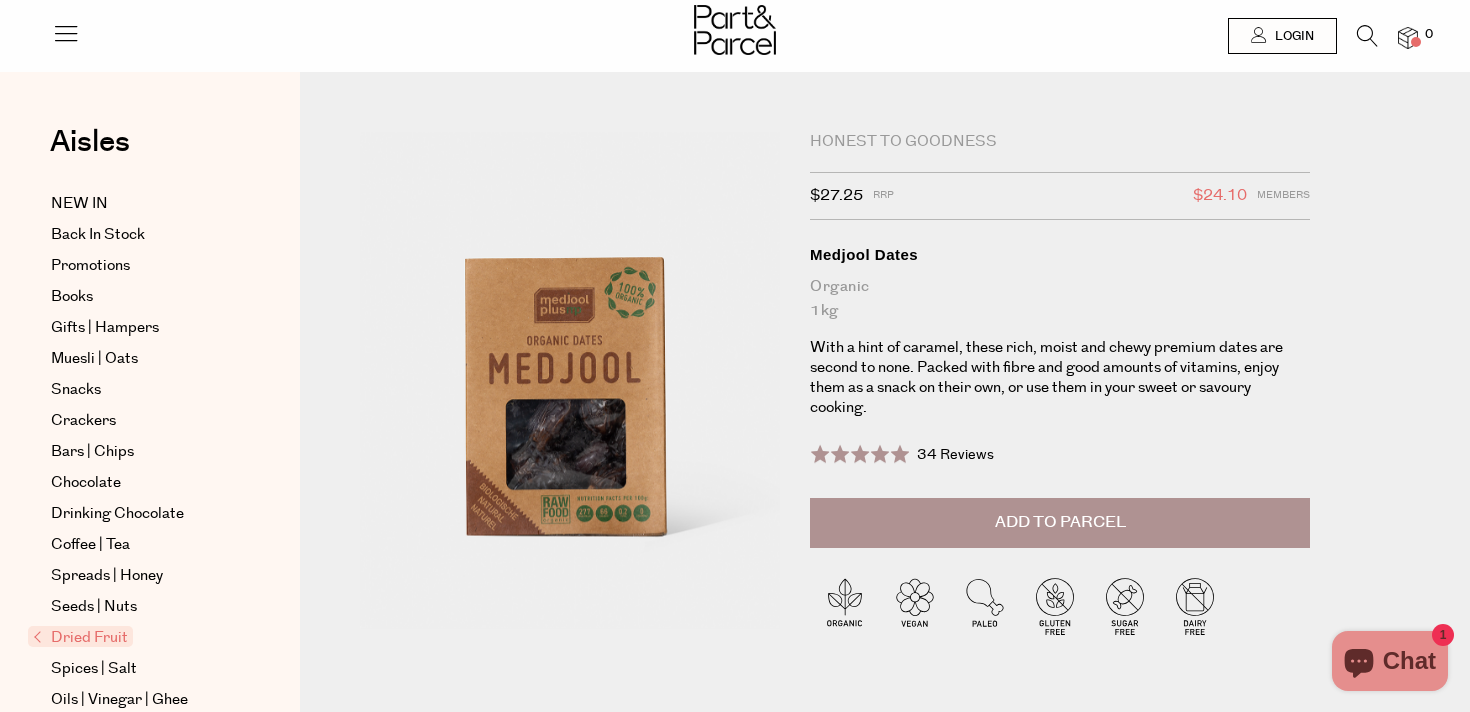 scroll, scrollTop: 0, scrollLeft: 0, axis: both 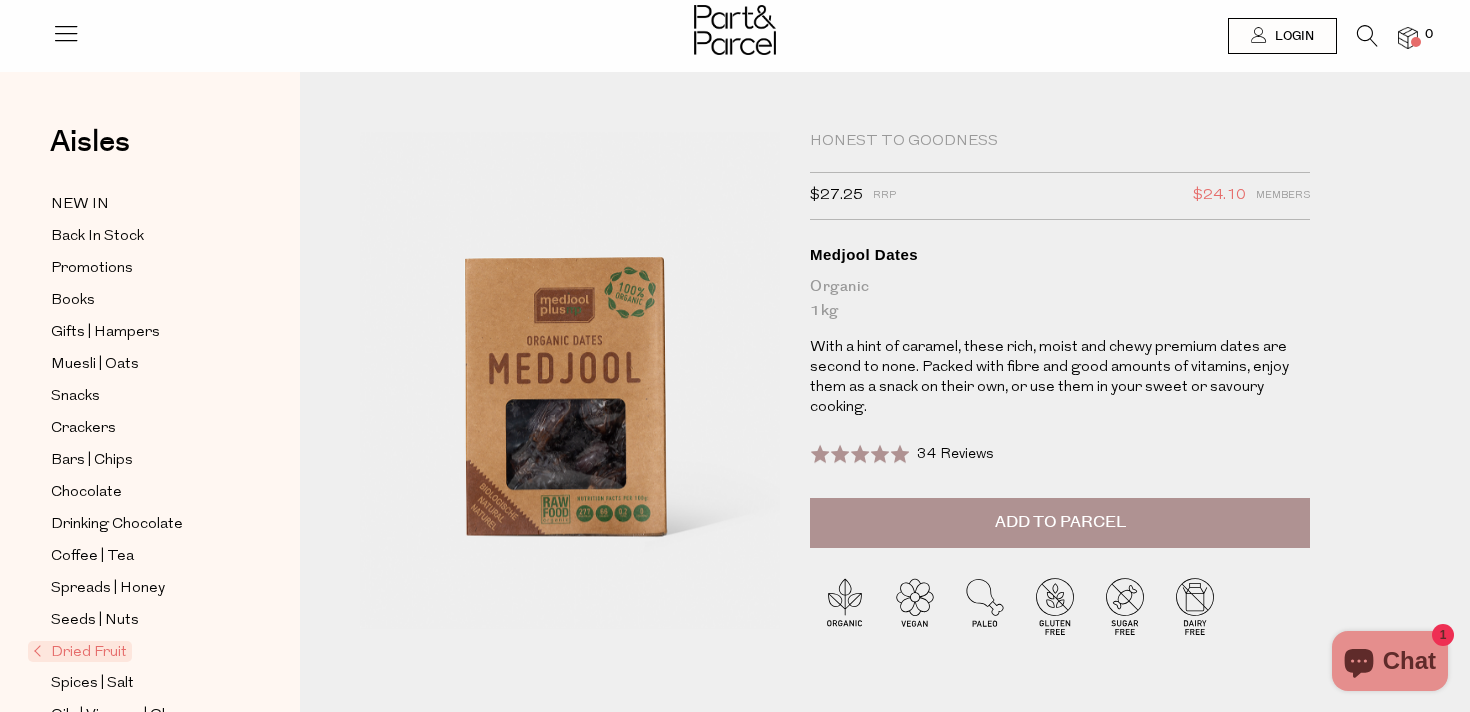 click on "Add to Parcel" at bounding box center [1060, 522] 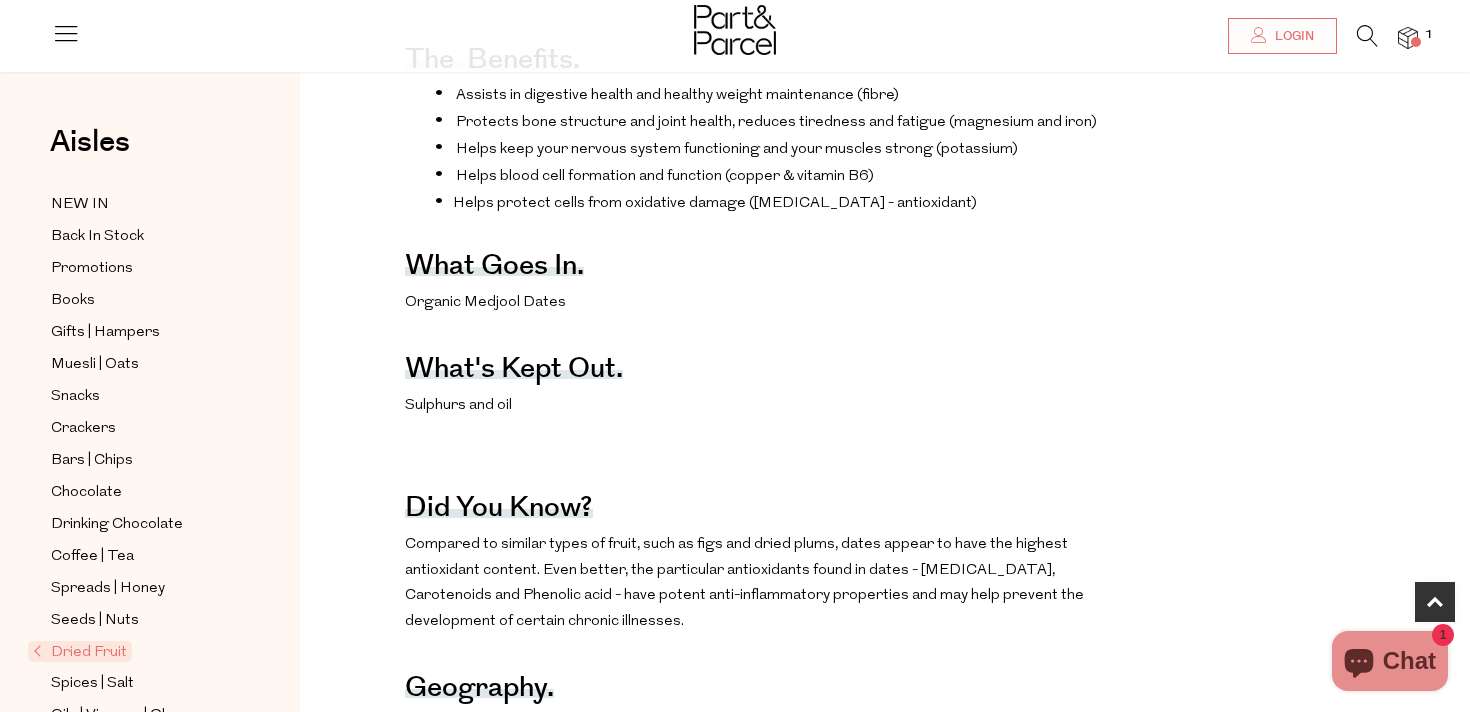 scroll, scrollTop: 773, scrollLeft: 0, axis: vertical 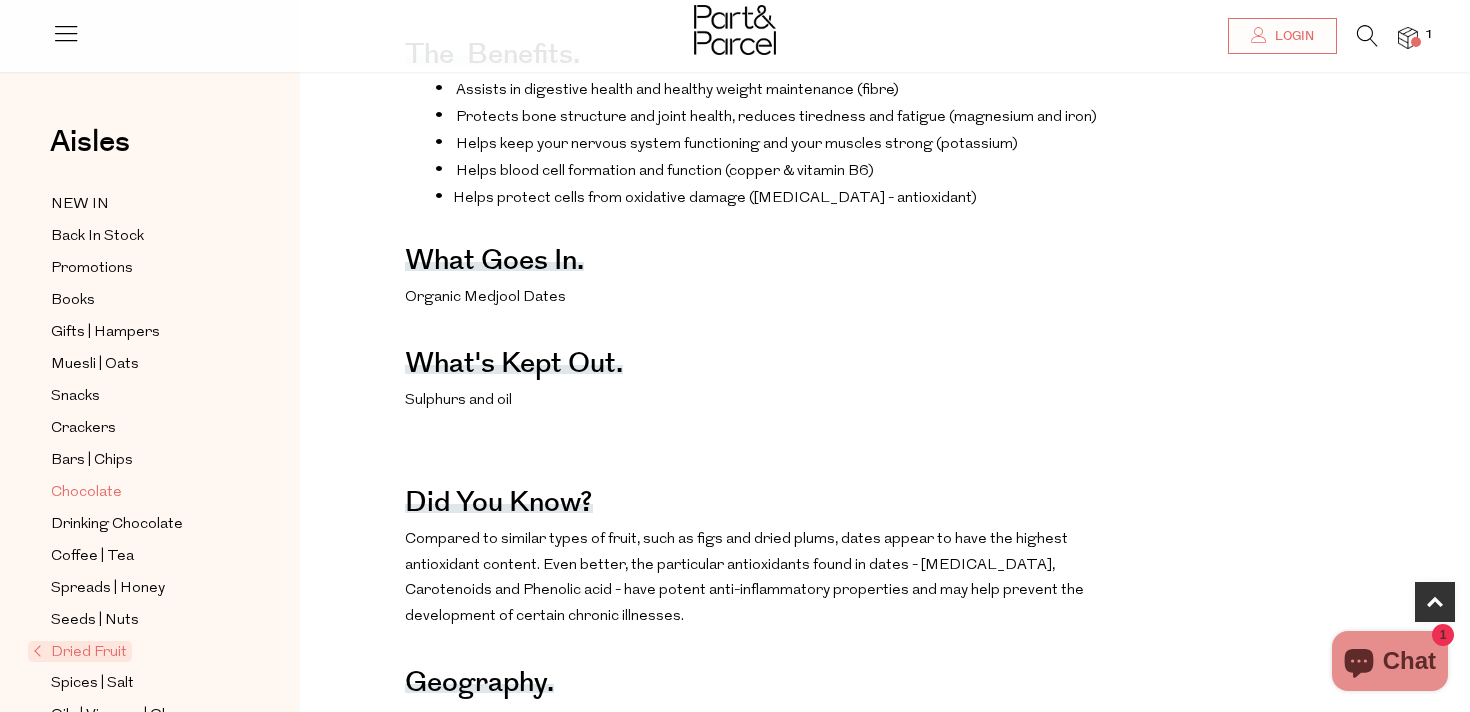 click on "Chocolate" at bounding box center (86, 493) 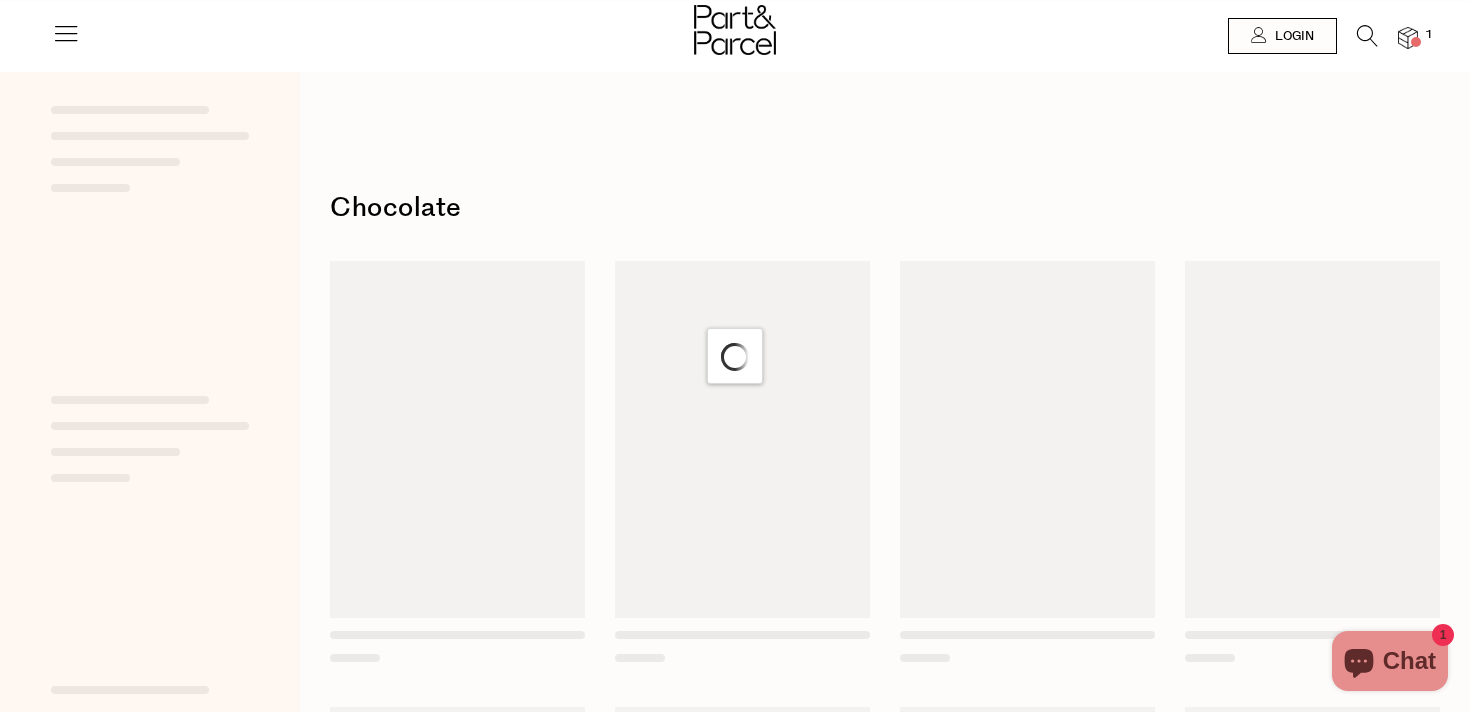 scroll, scrollTop: 0, scrollLeft: 0, axis: both 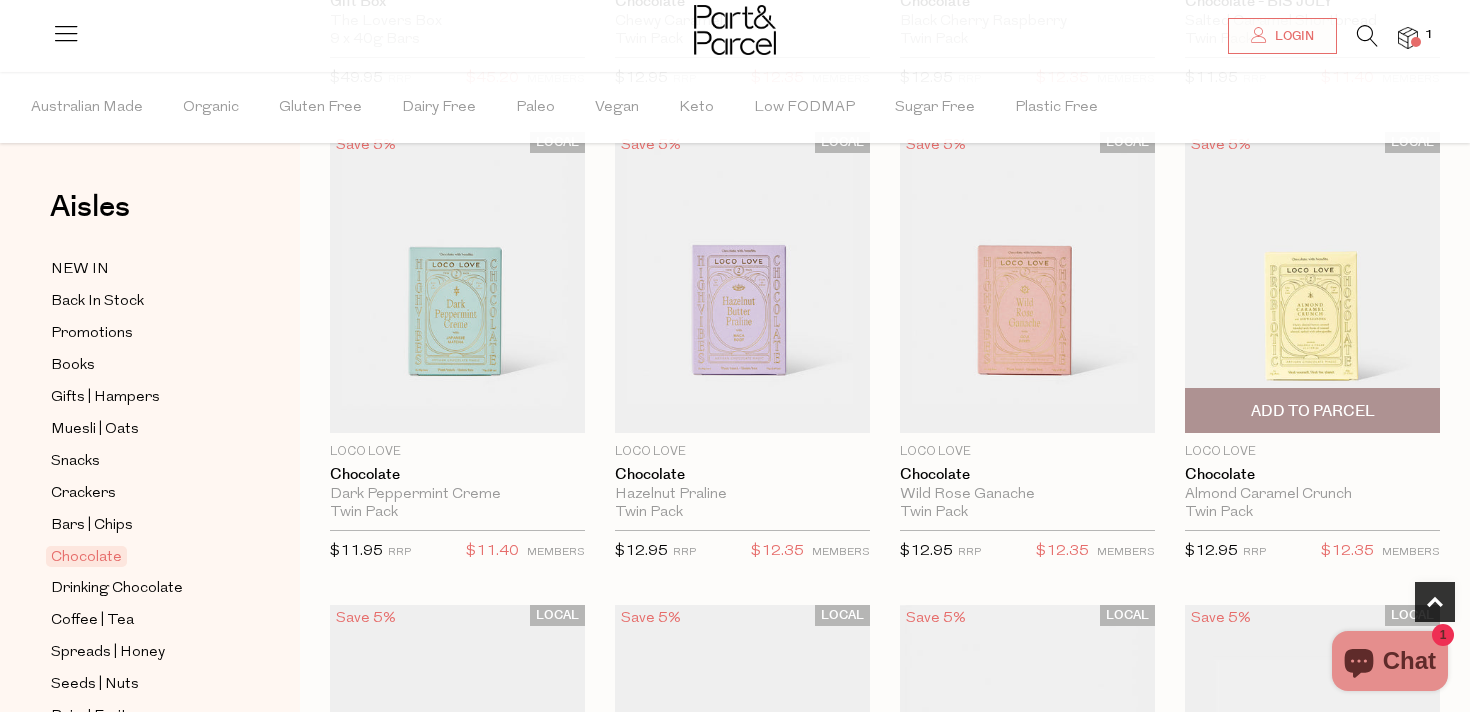 click at bounding box center (1312, 282) 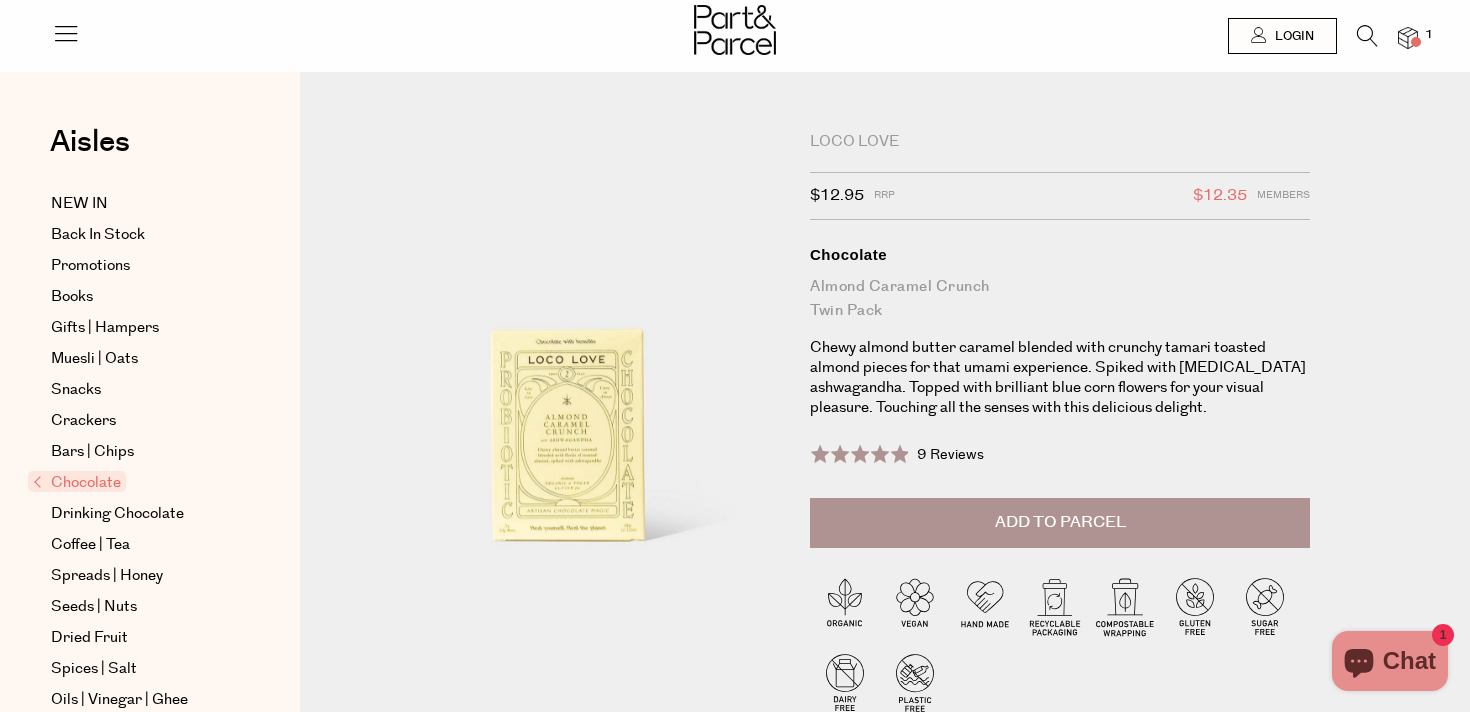 scroll, scrollTop: 0, scrollLeft: 0, axis: both 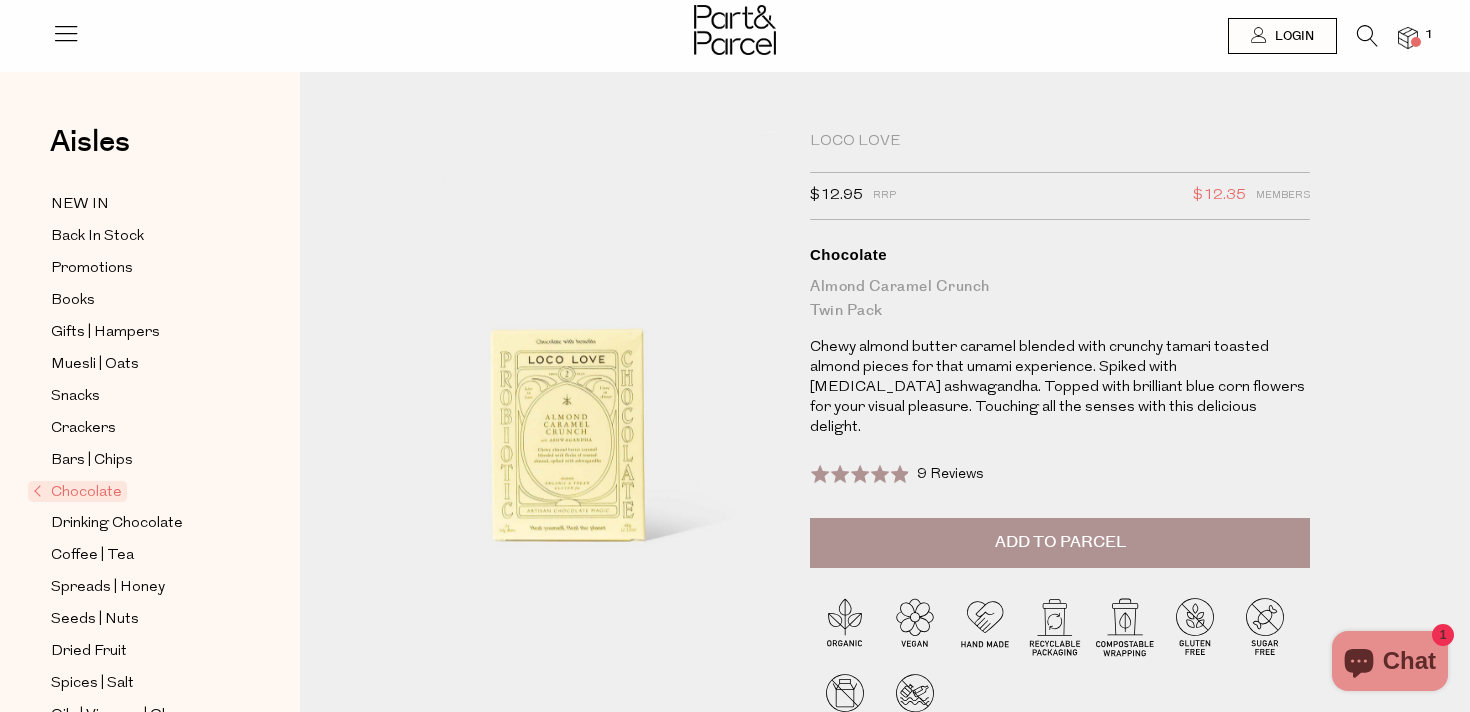 click on "Add to Parcel" at bounding box center (1060, 542) 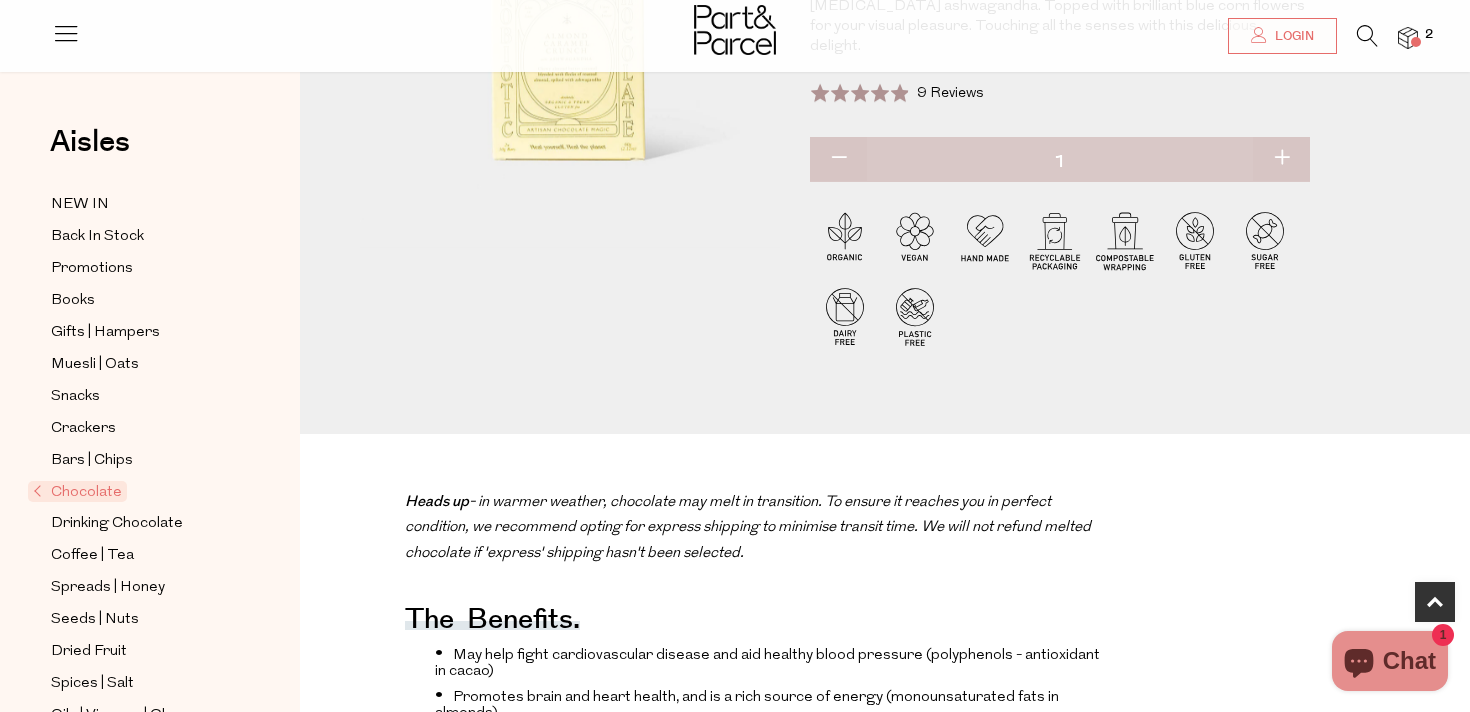 scroll, scrollTop: 388, scrollLeft: 0, axis: vertical 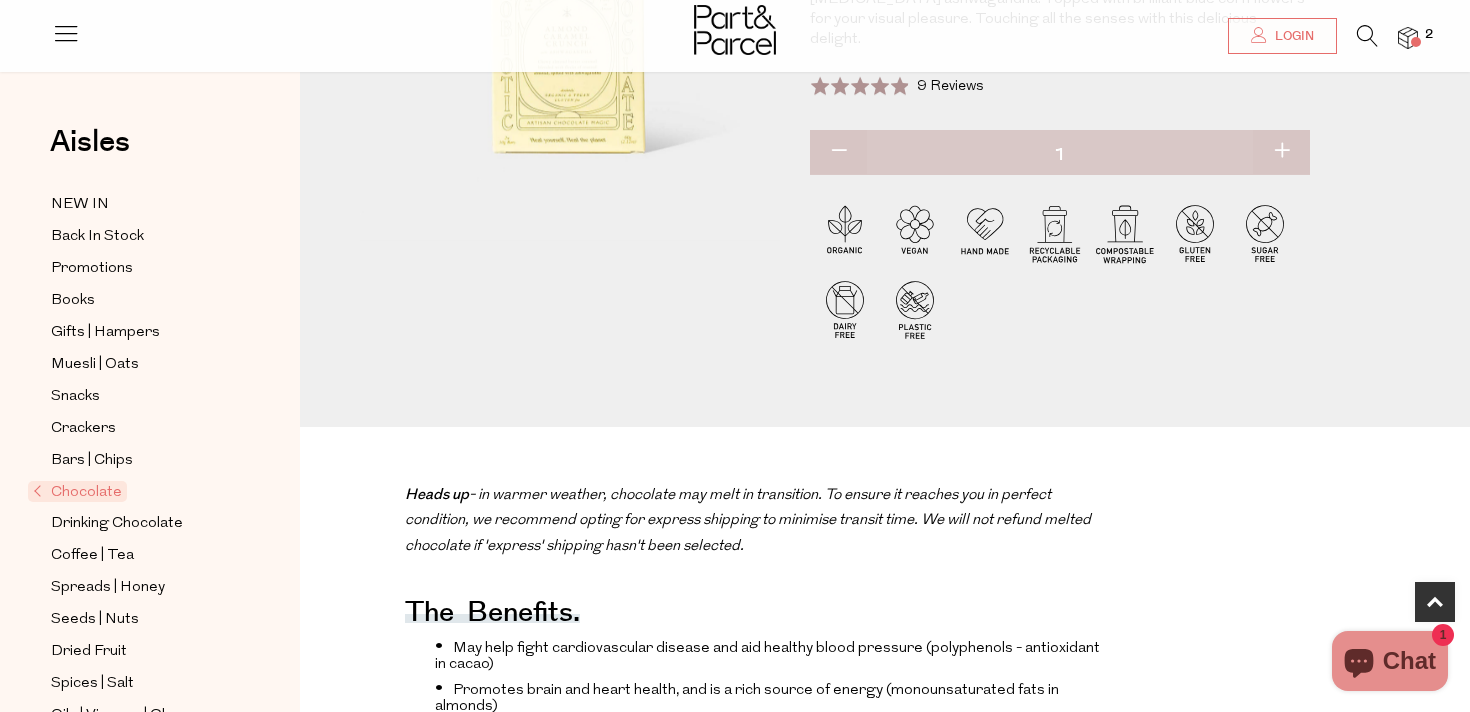 click at bounding box center (1281, 152) 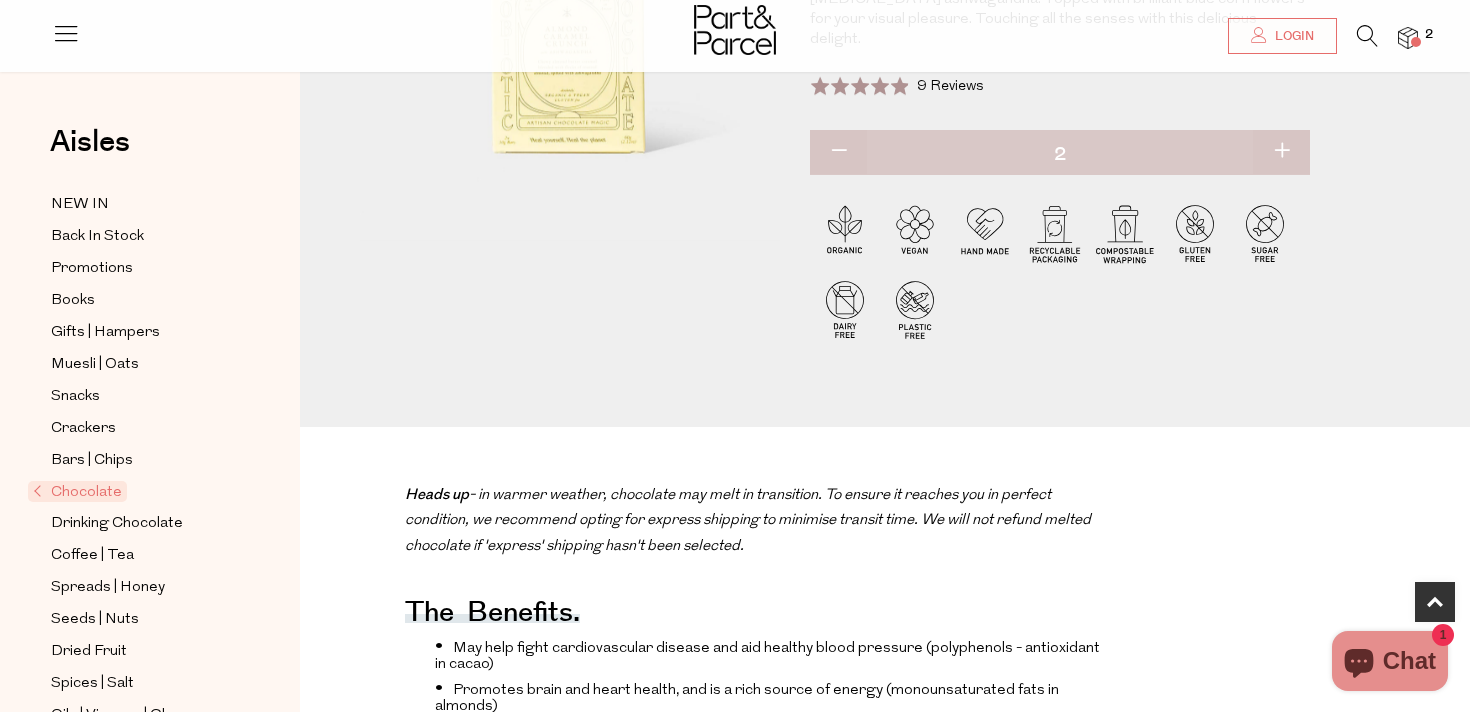type on "2" 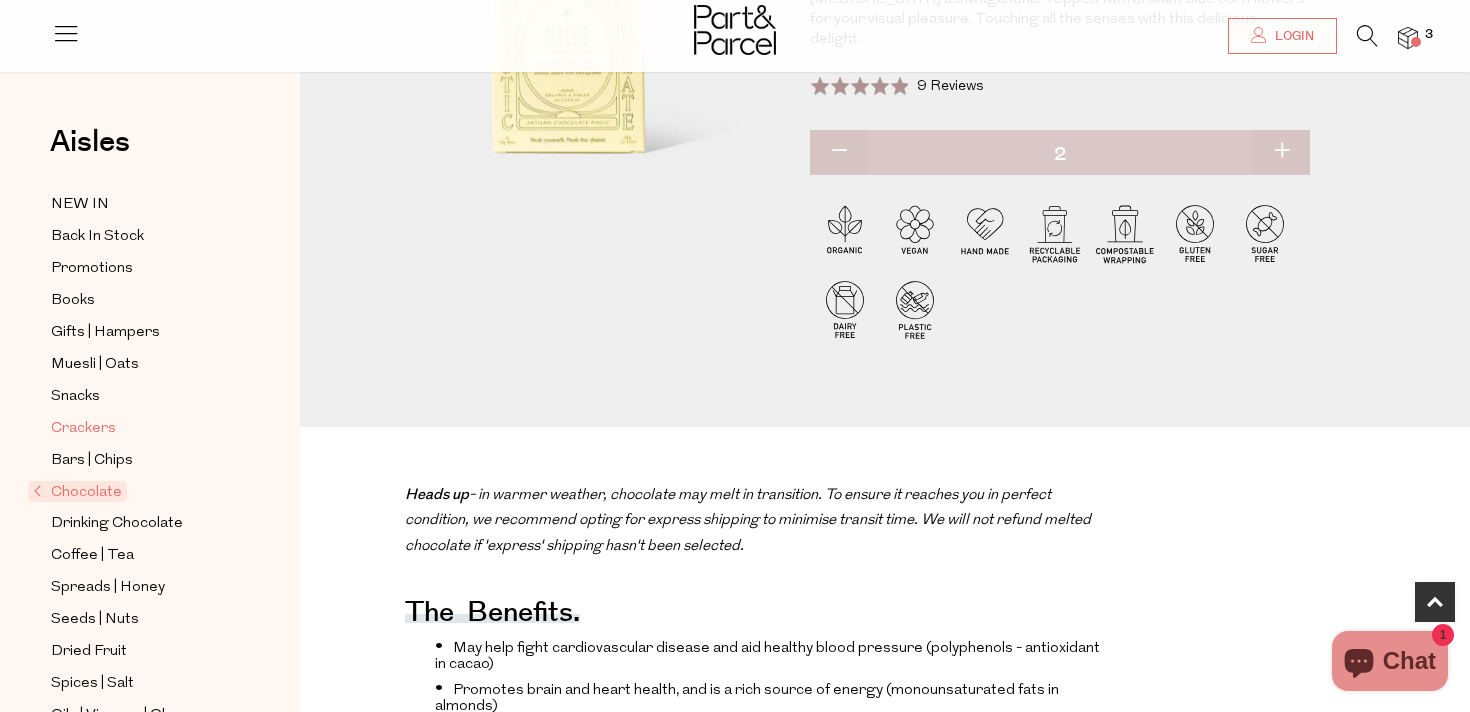 click on "Crackers" at bounding box center [83, 429] 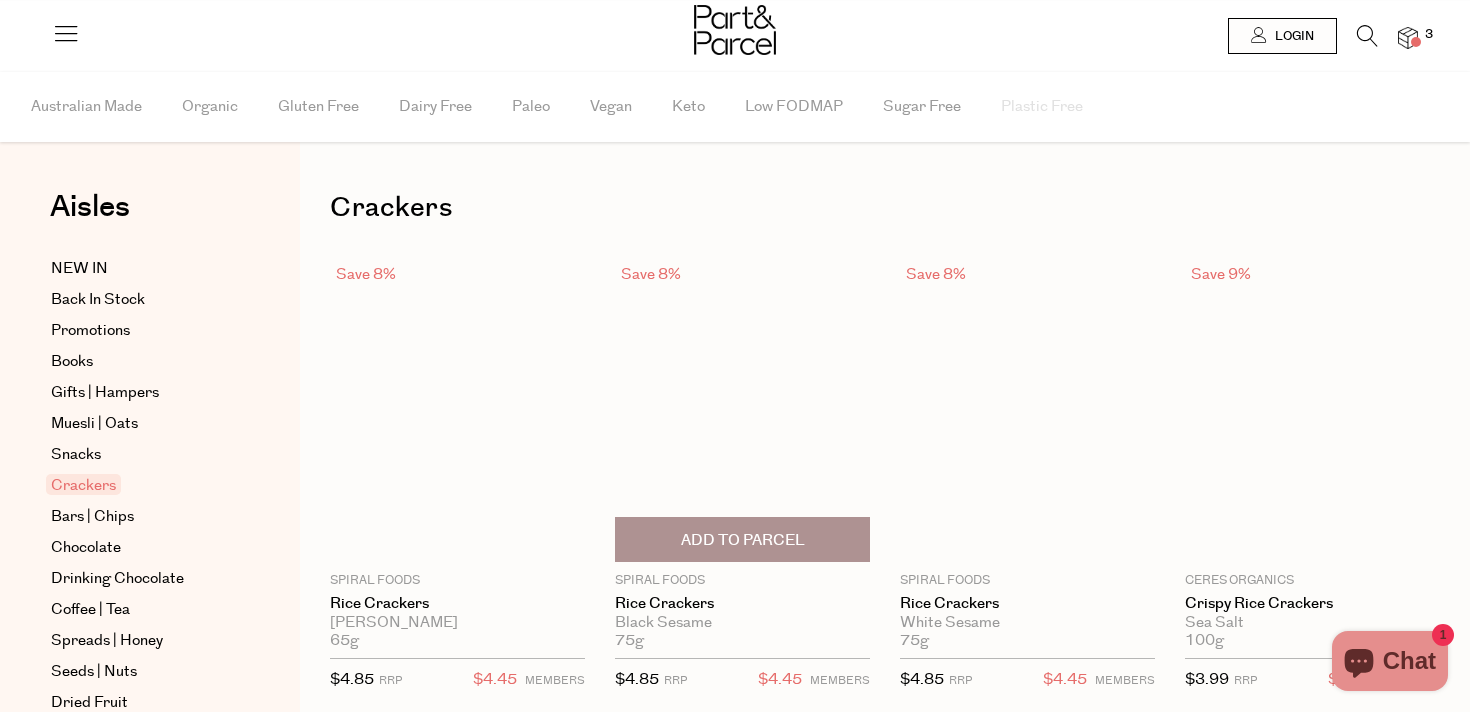 scroll, scrollTop: 0, scrollLeft: 0, axis: both 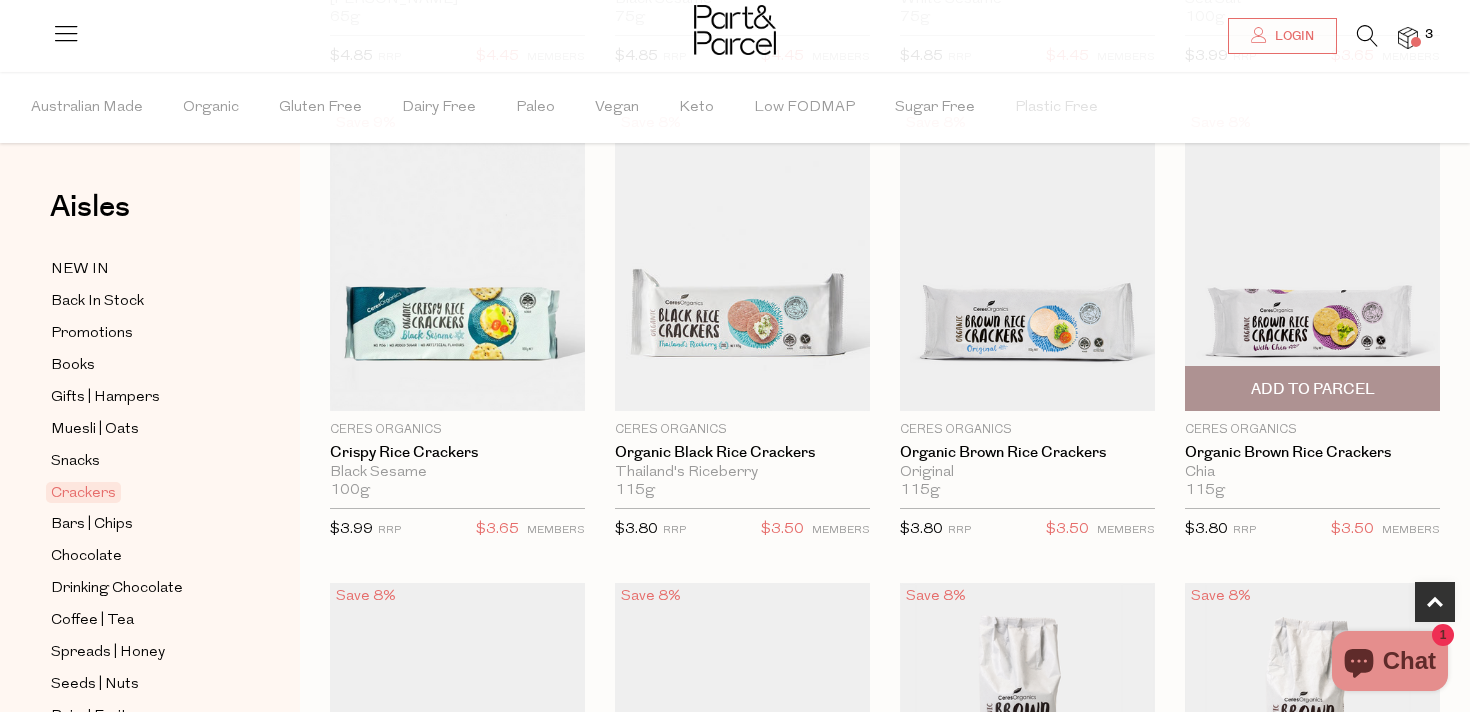 click on "Add To Parcel" at bounding box center [1313, 389] 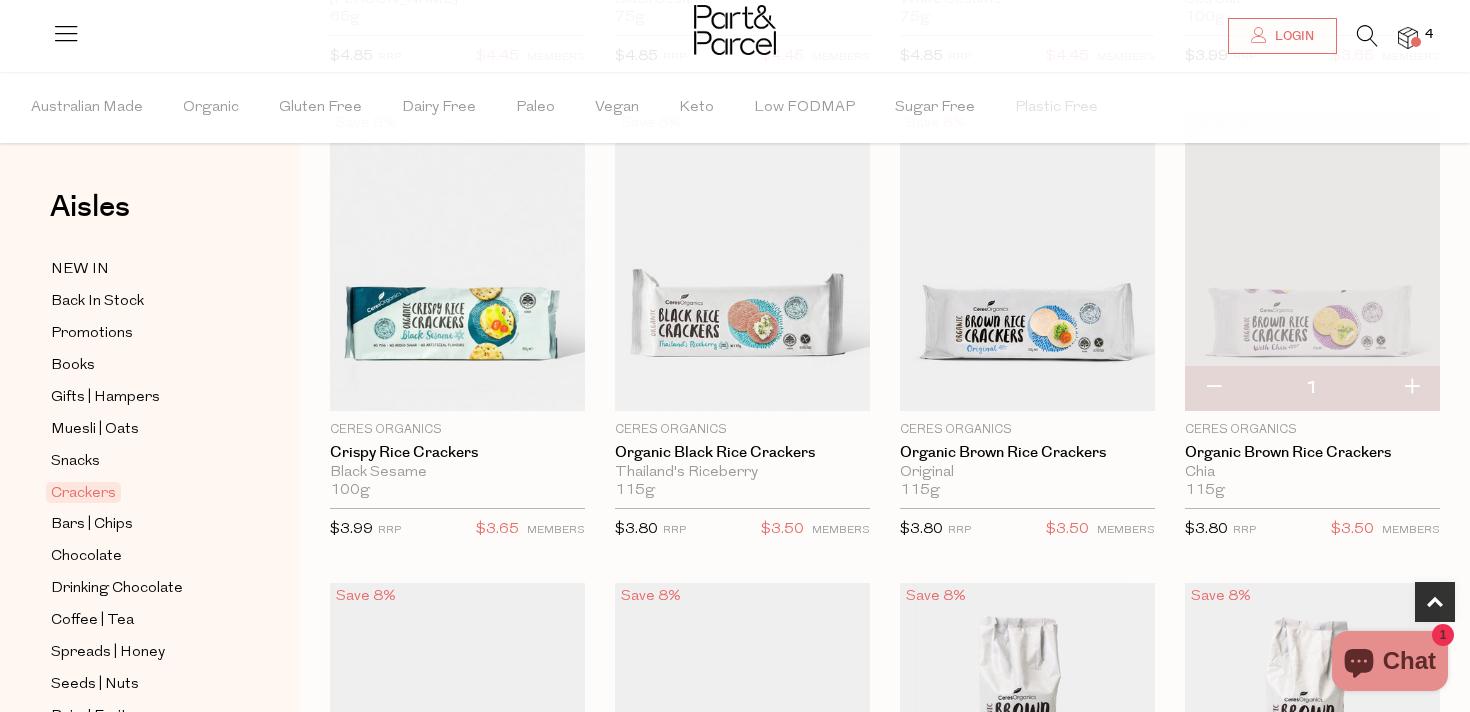 click at bounding box center [1411, 388] 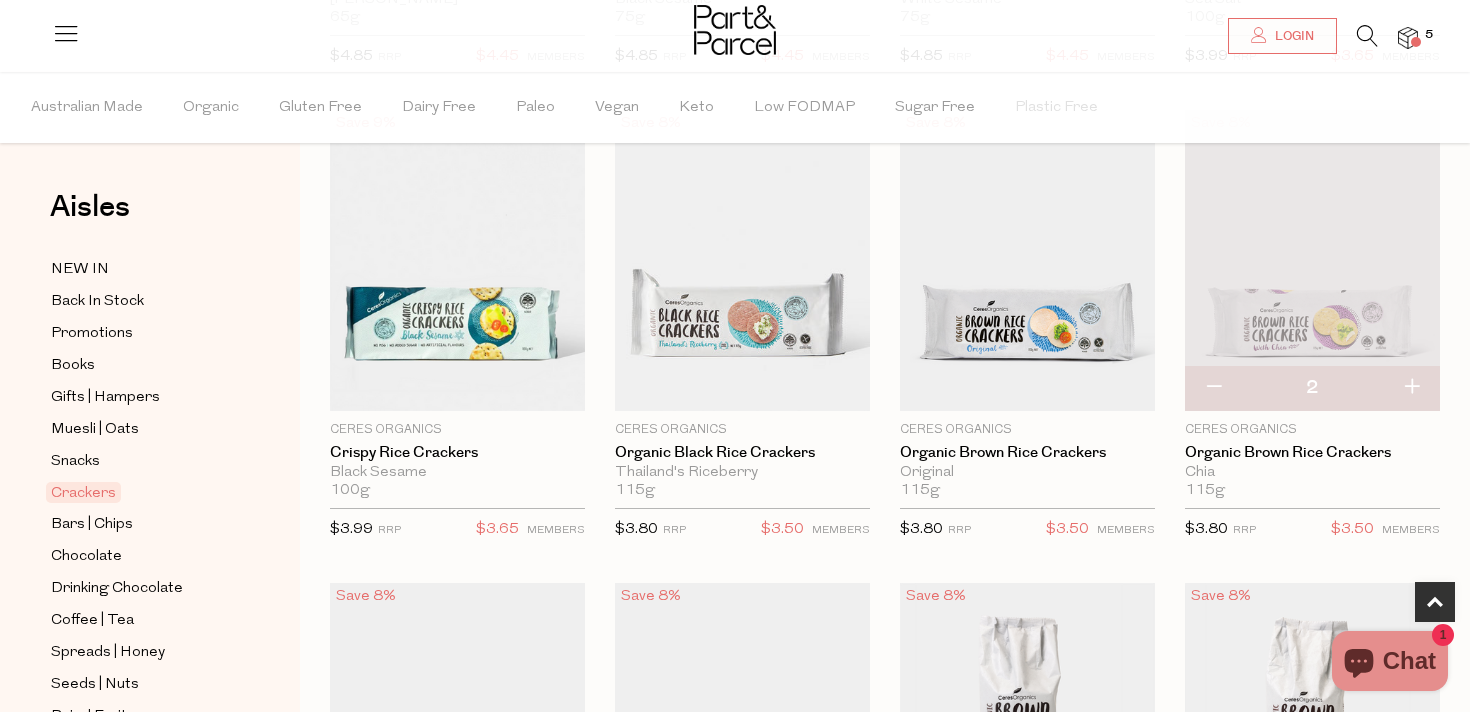click at bounding box center (1411, 388) 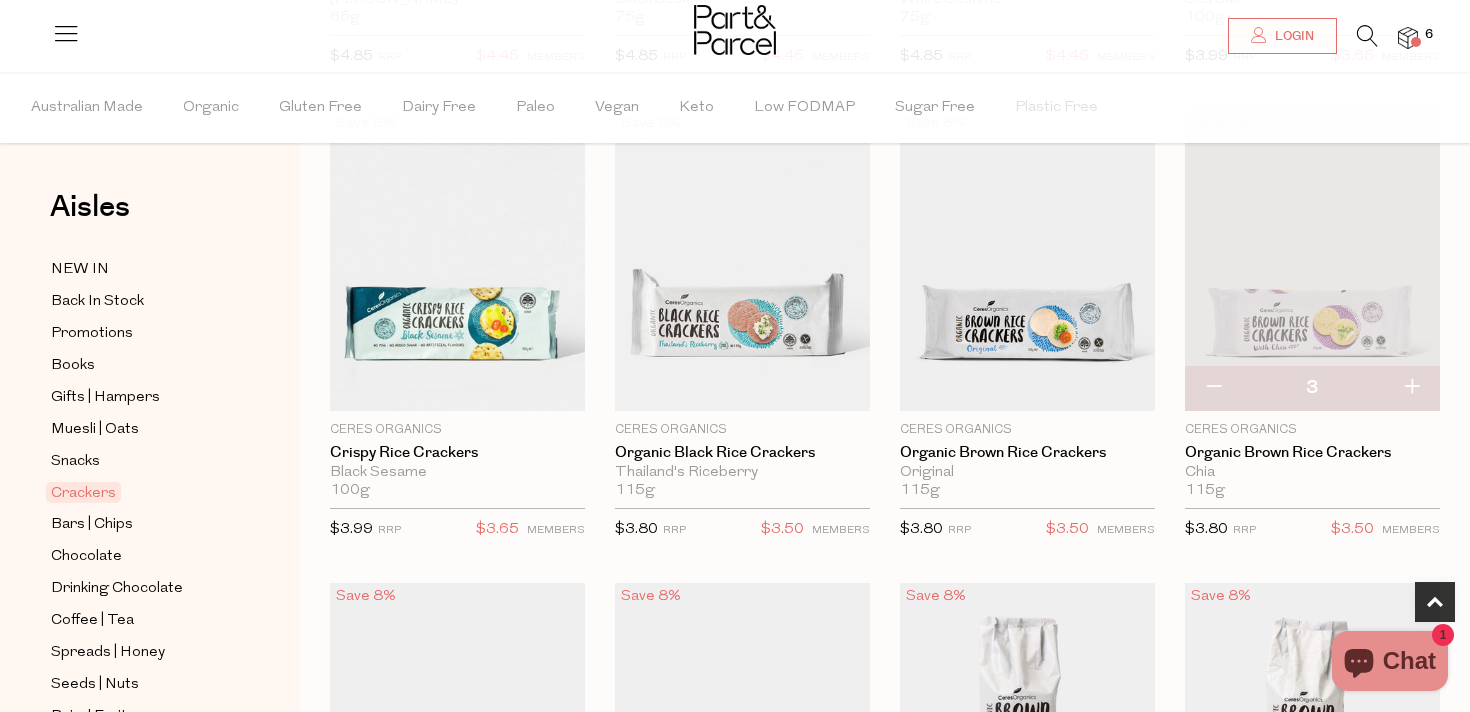 click at bounding box center [1411, 388] 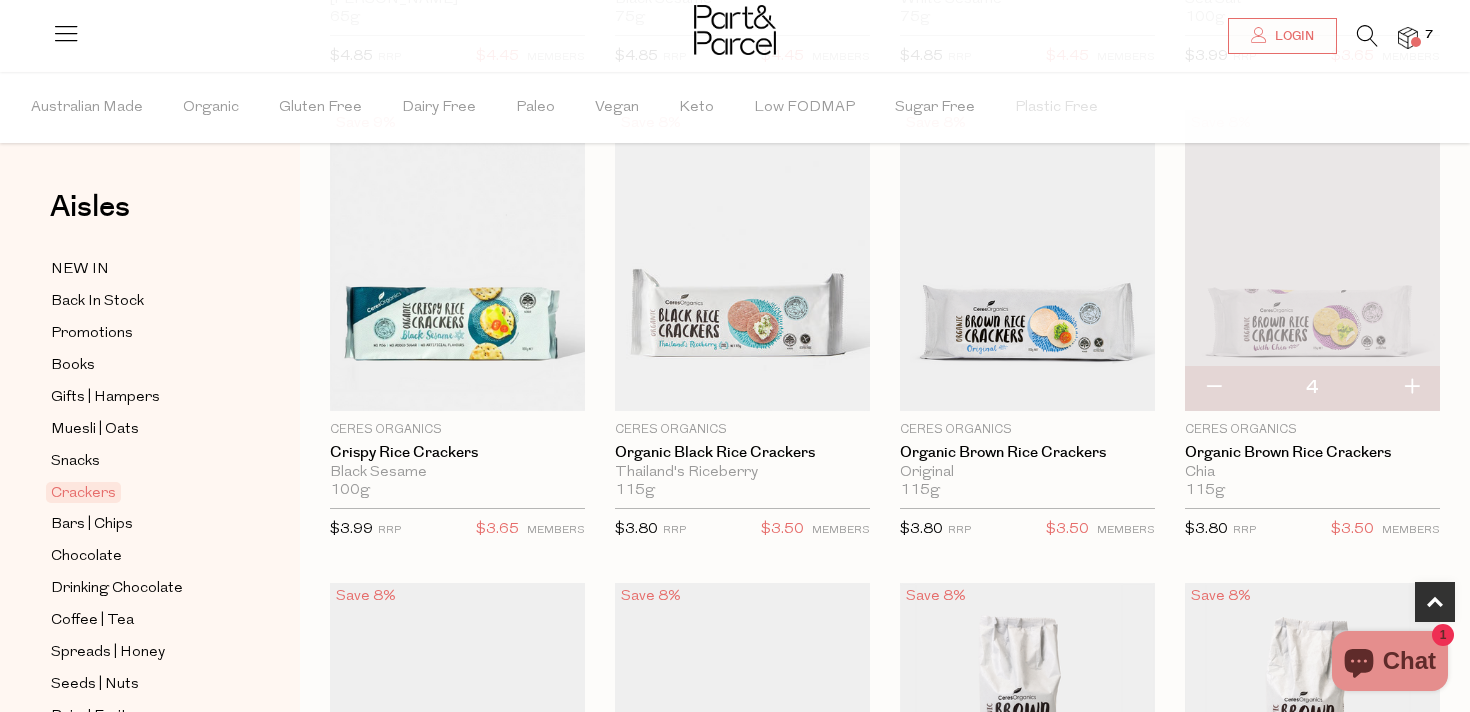click at bounding box center [1411, 388] 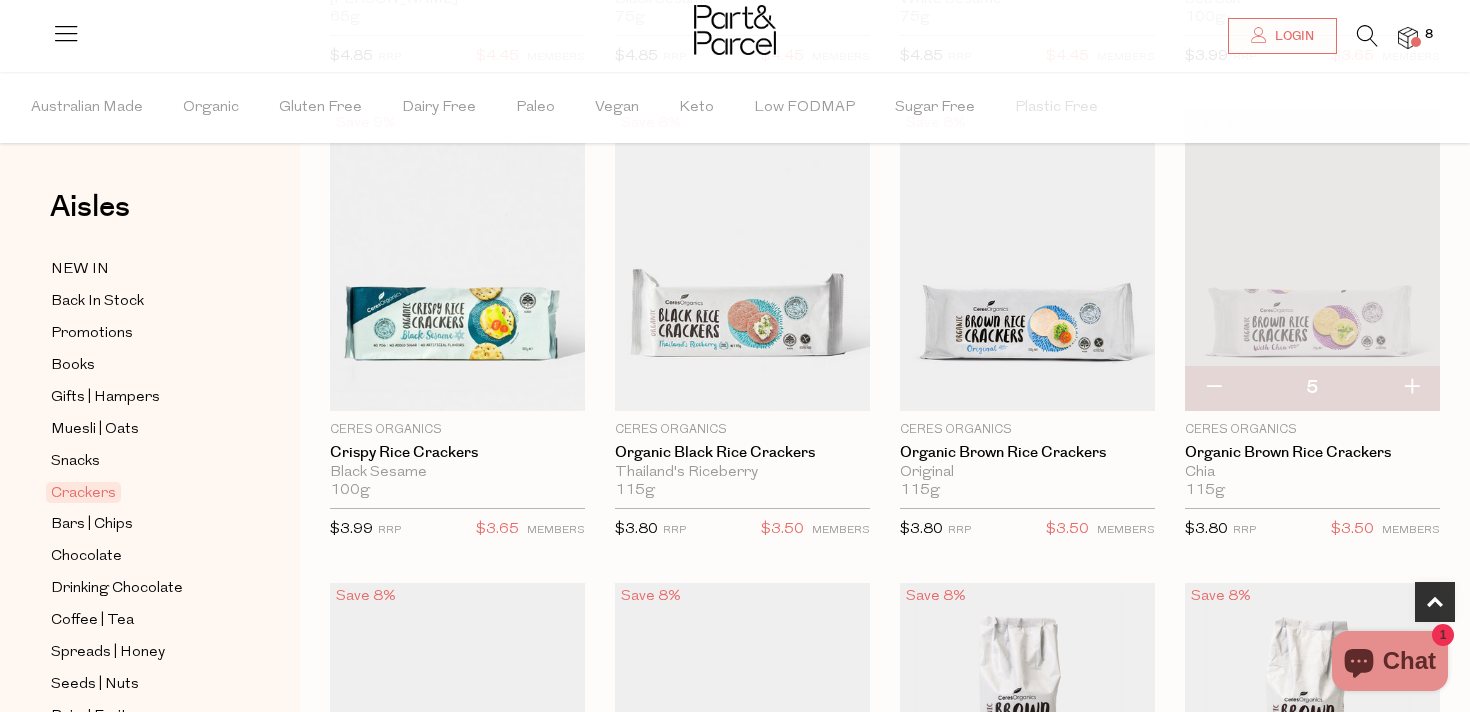scroll, scrollTop: 972, scrollLeft: 0, axis: vertical 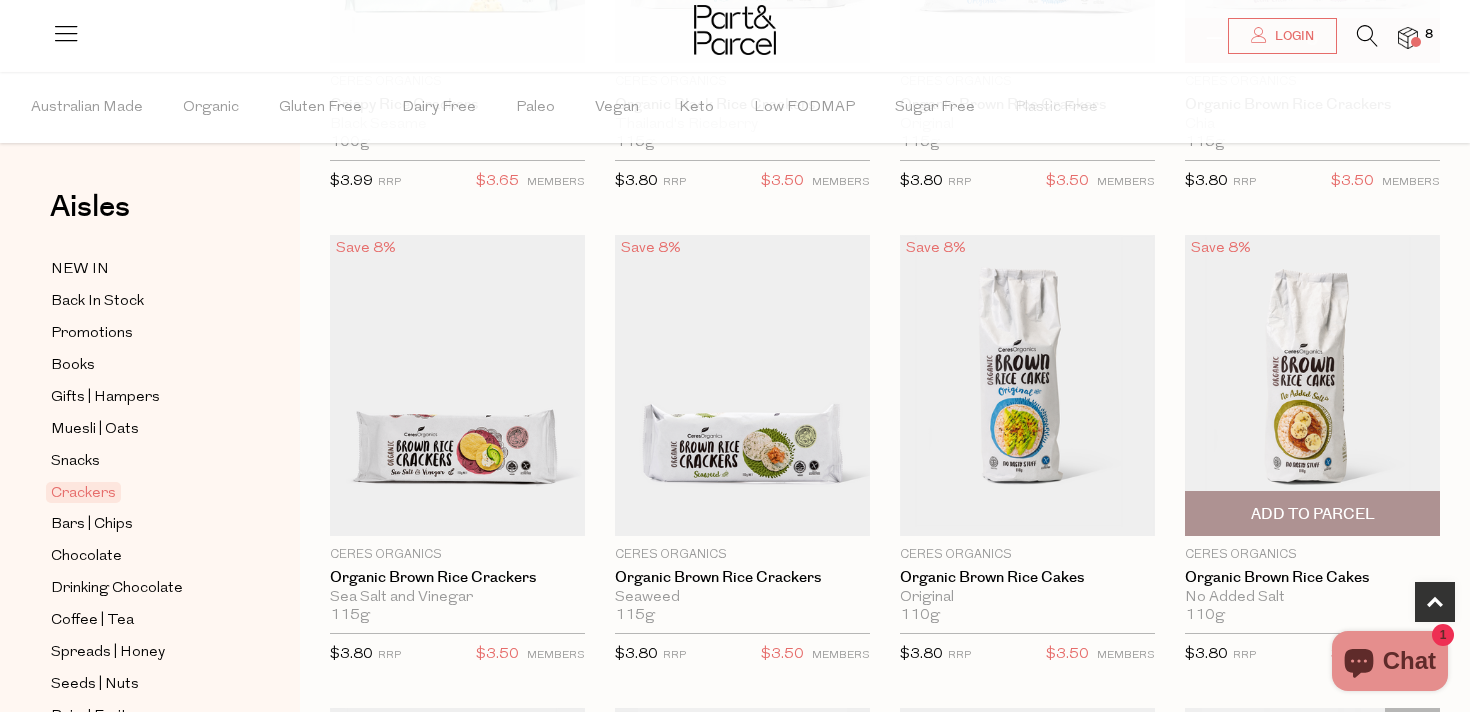 click on "Add To Parcel" at bounding box center [1312, 513] 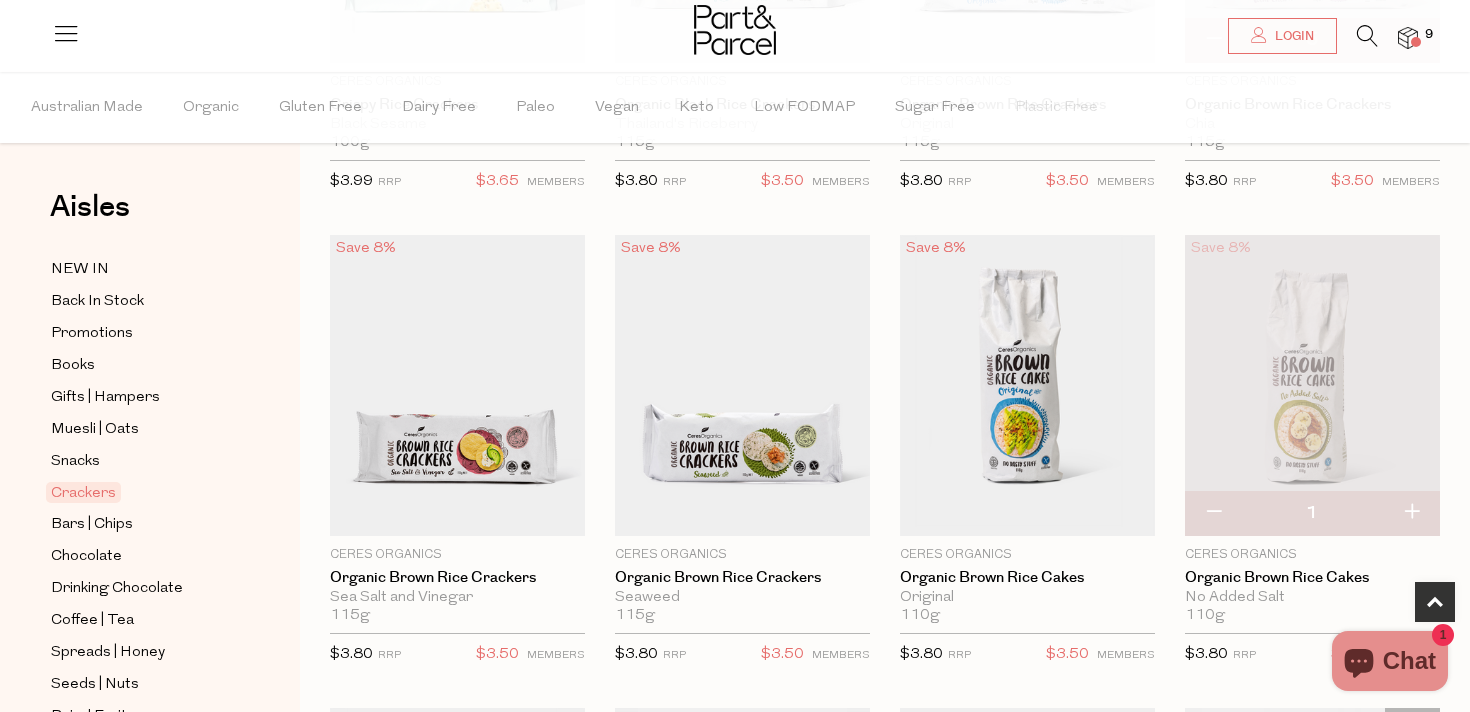 click at bounding box center (1411, 513) 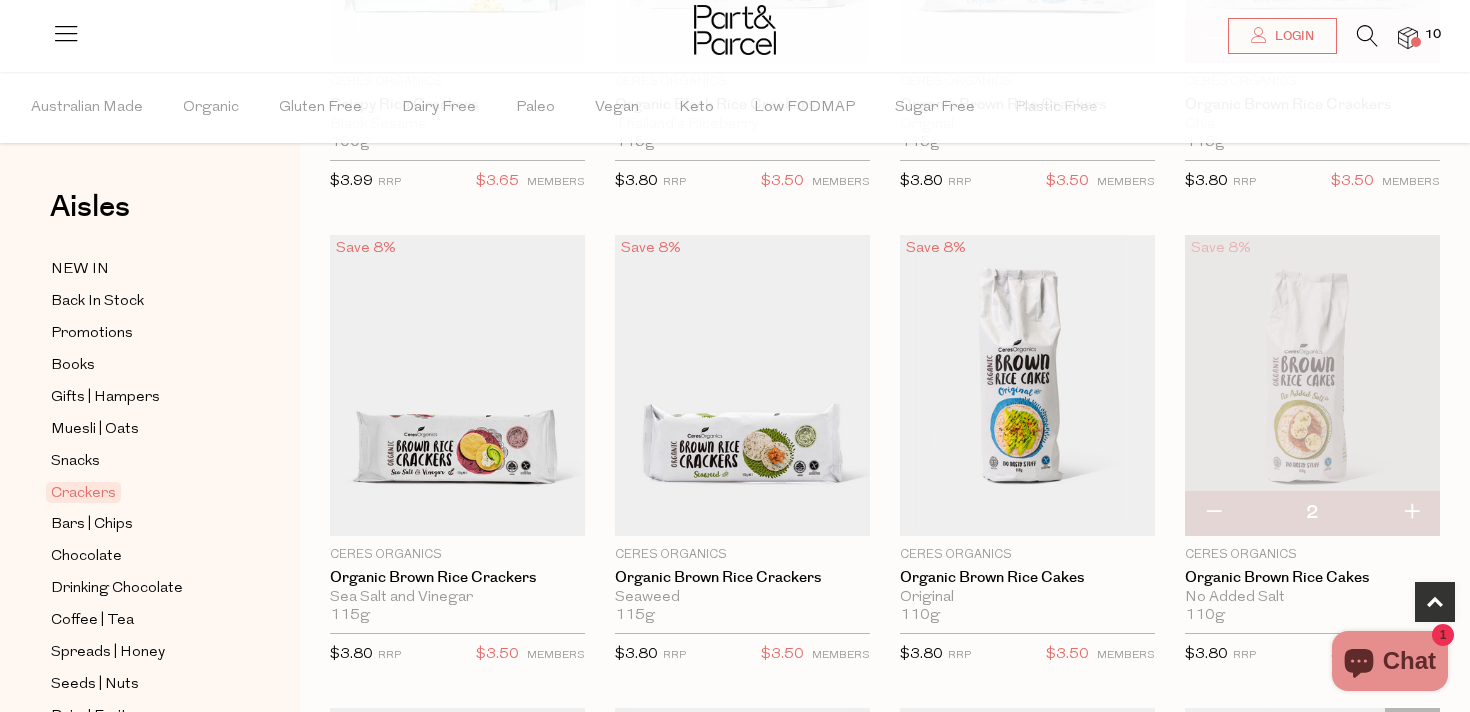 click at bounding box center [1411, 513] 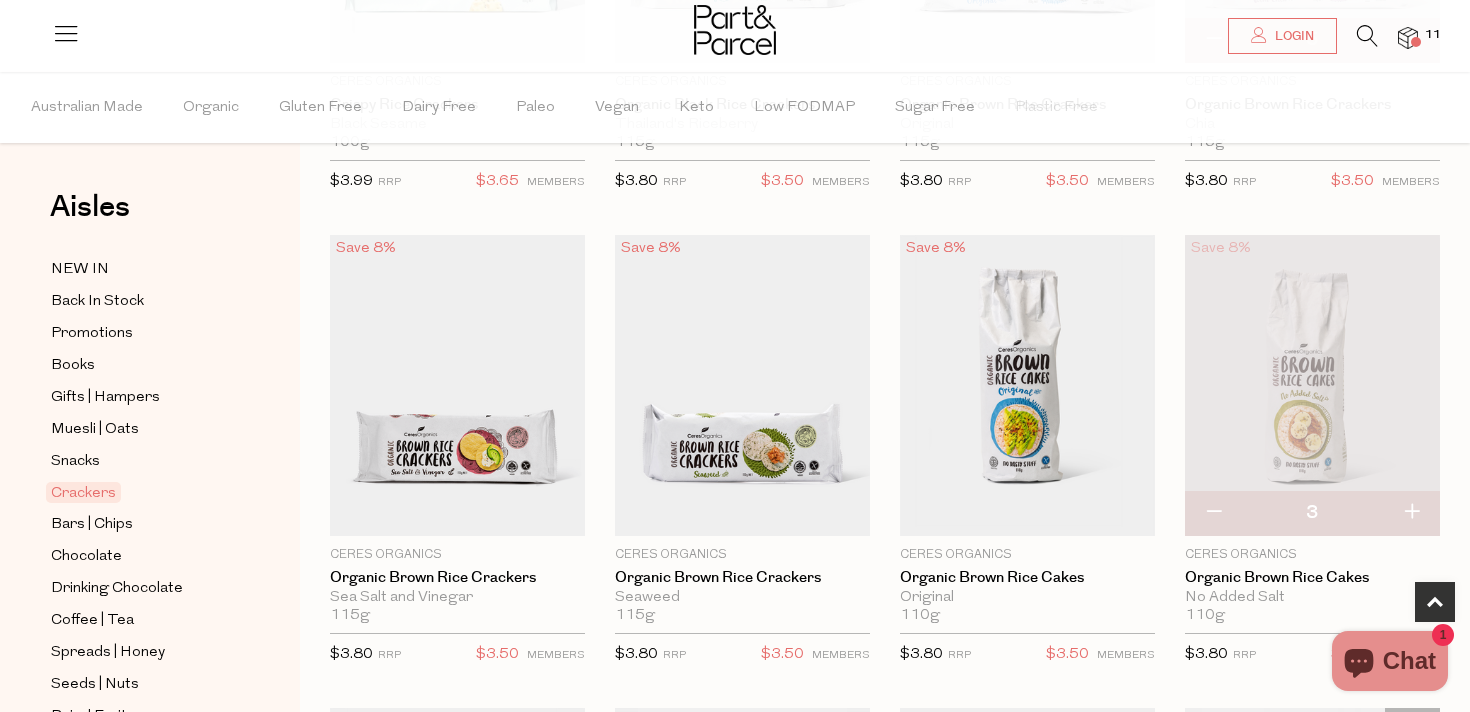 click at bounding box center (1411, 513) 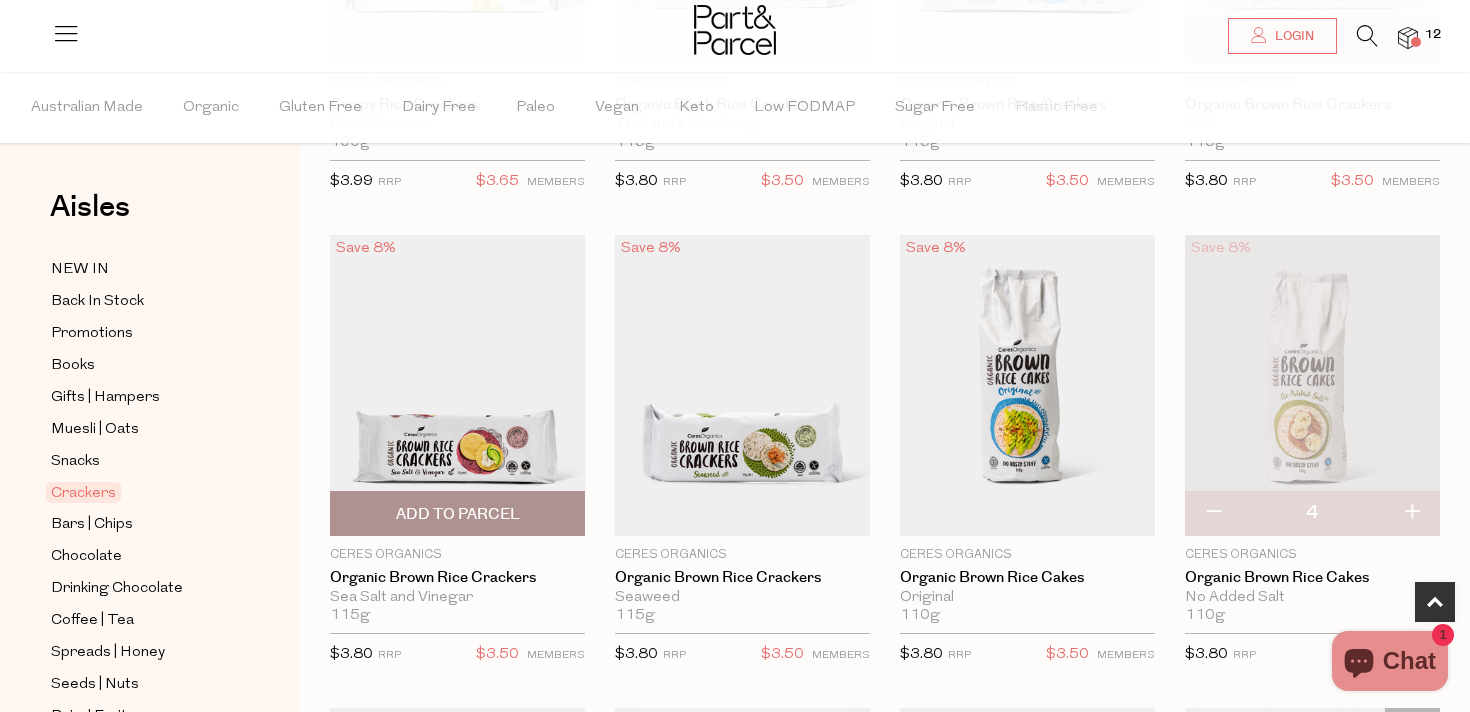 click on "Add To Parcel" at bounding box center (458, 514) 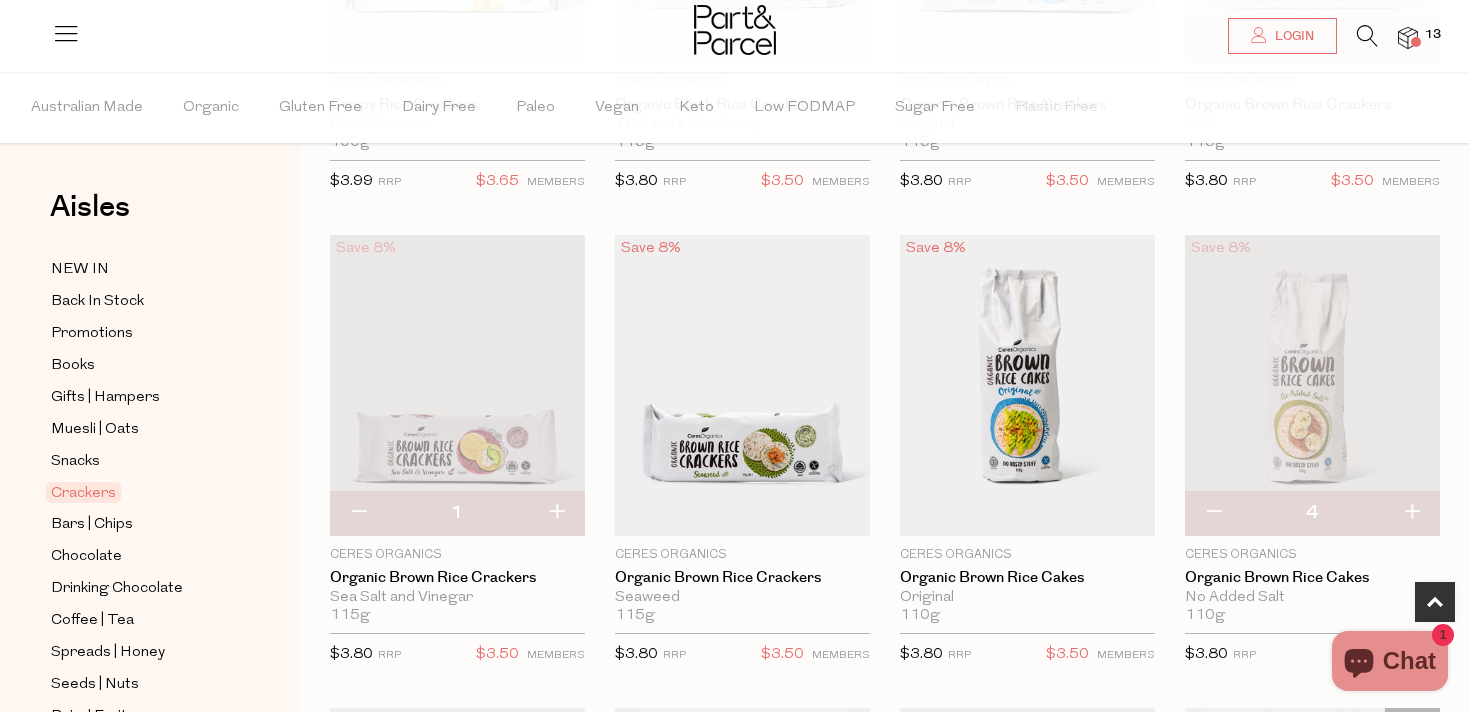 click at bounding box center [556, 513] 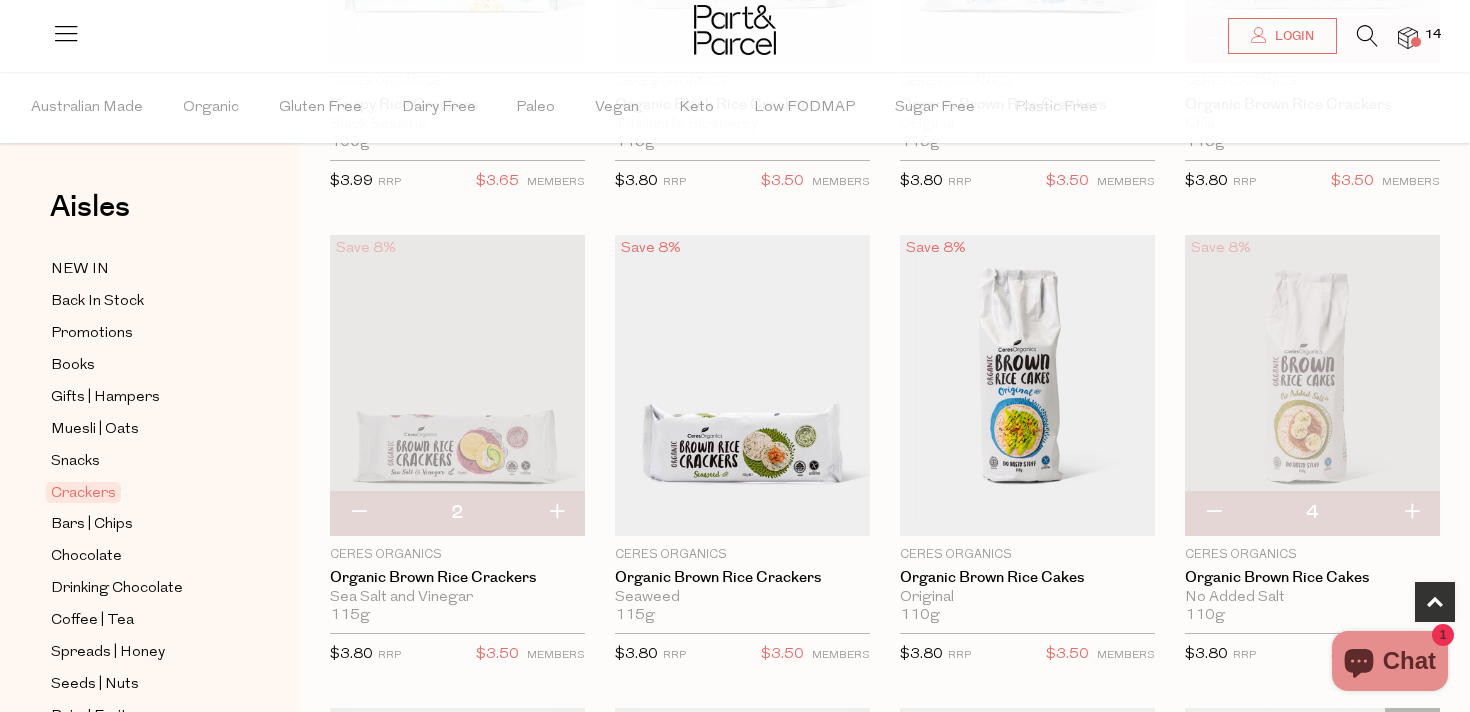 click at bounding box center (556, 513) 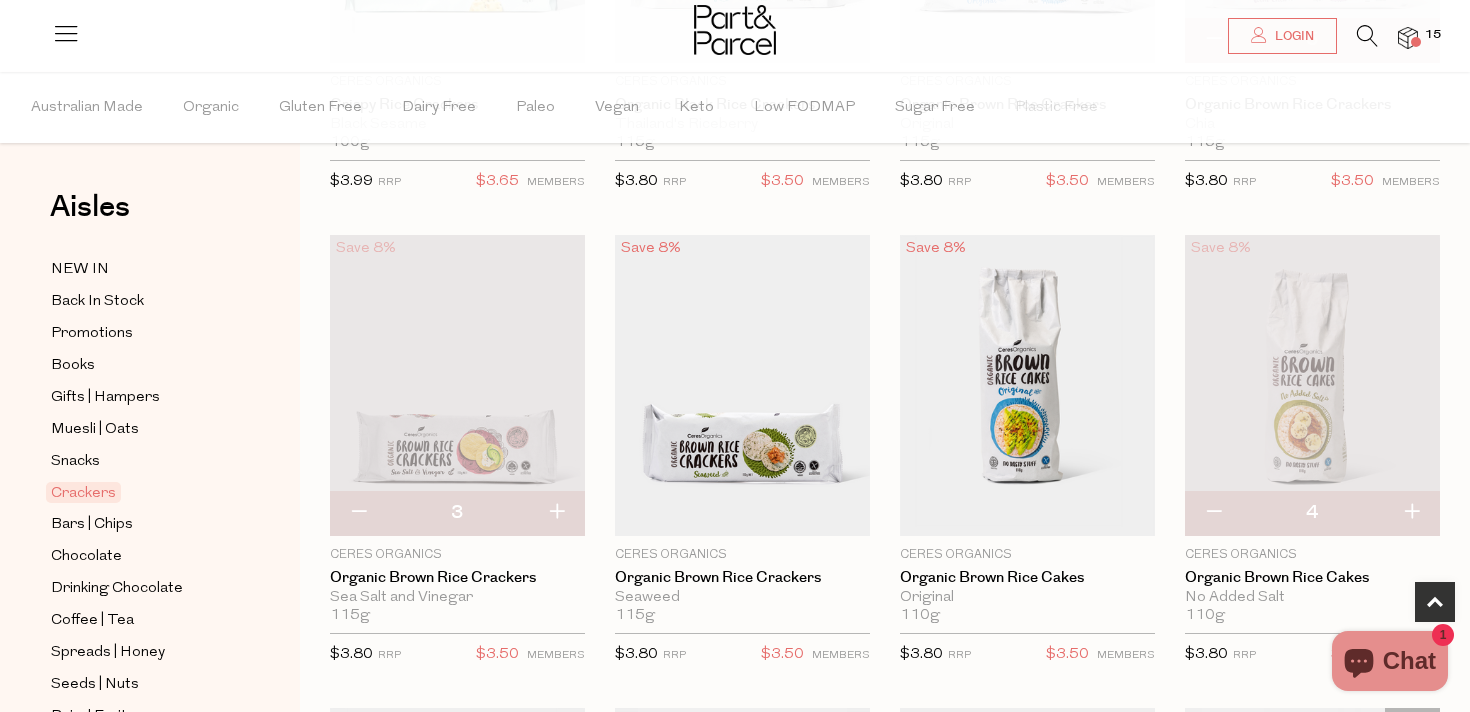 click at bounding box center (556, 513) 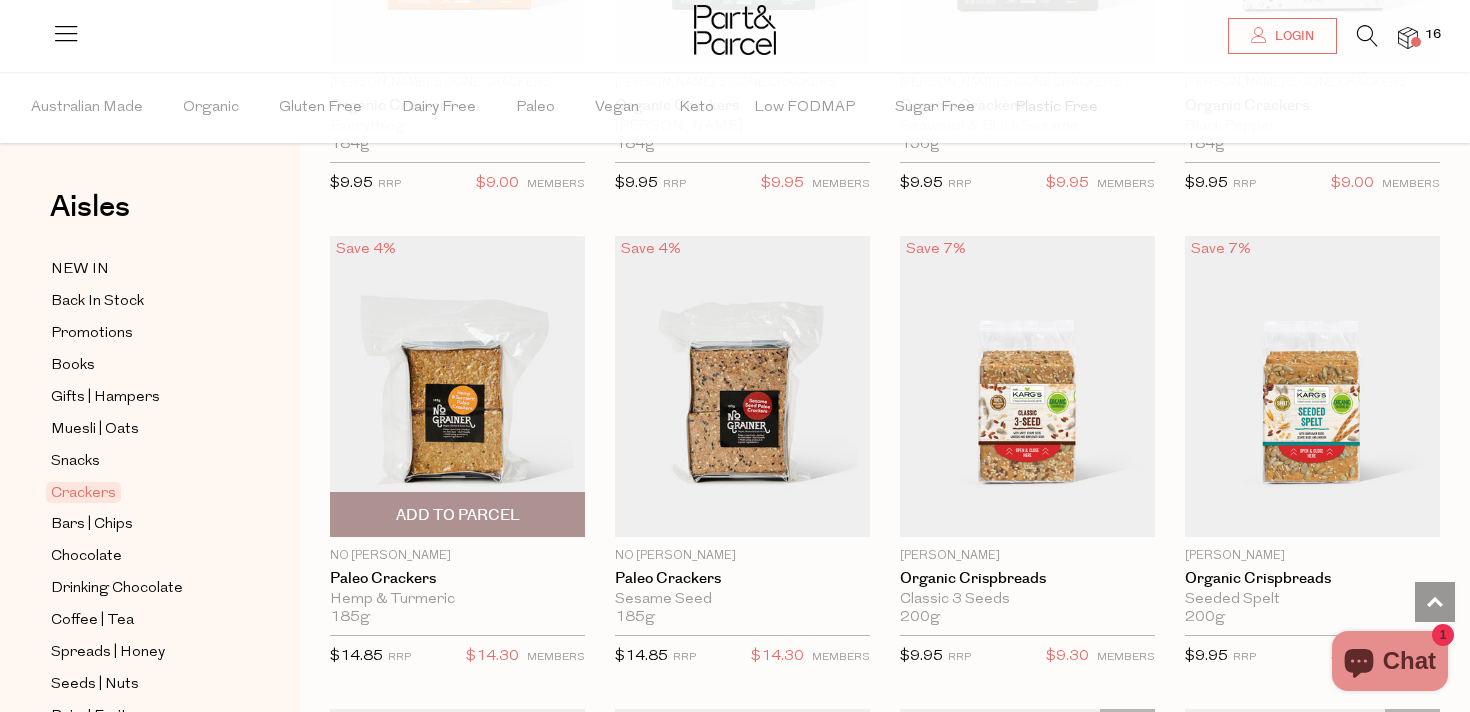scroll, scrollTop: 2865, scrollLeft: 0, axis: vertical 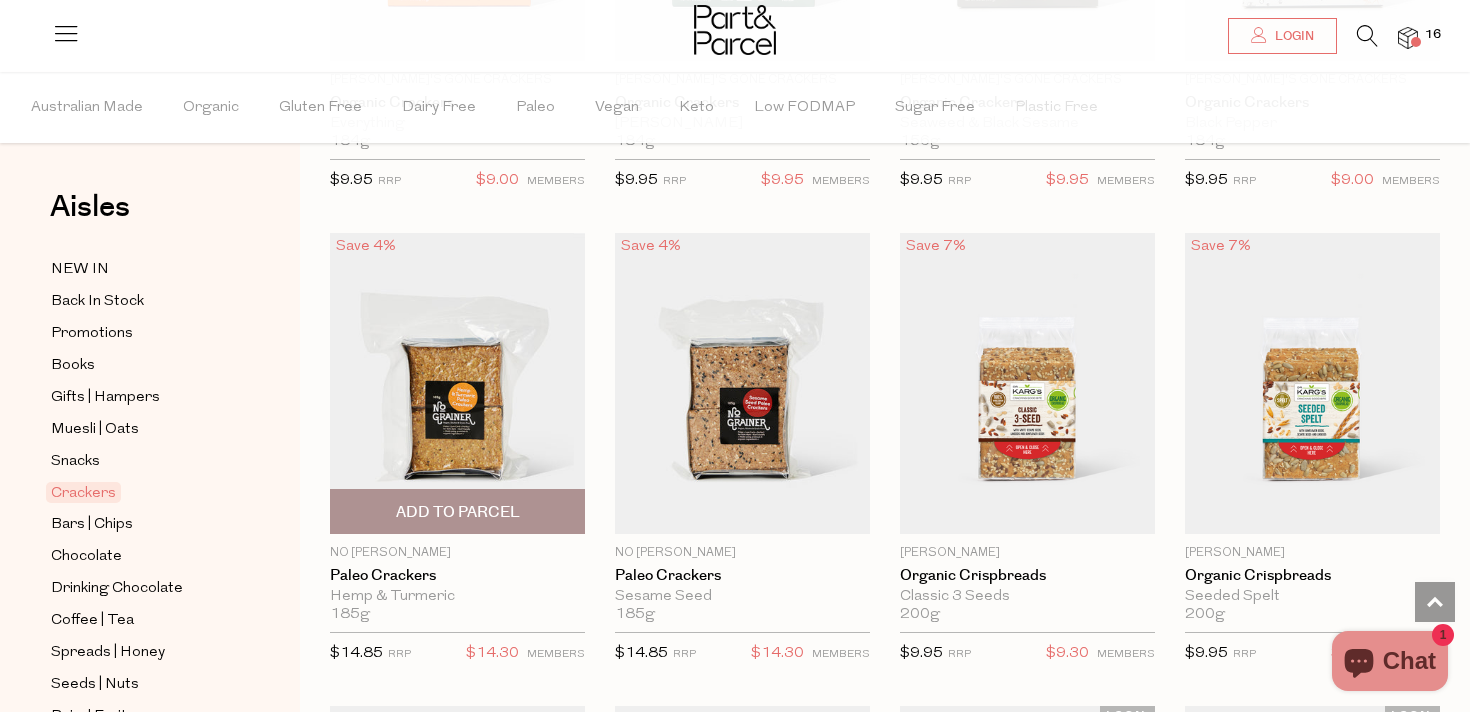 click on "Add To Parcel" at bounding box center [458, 512] 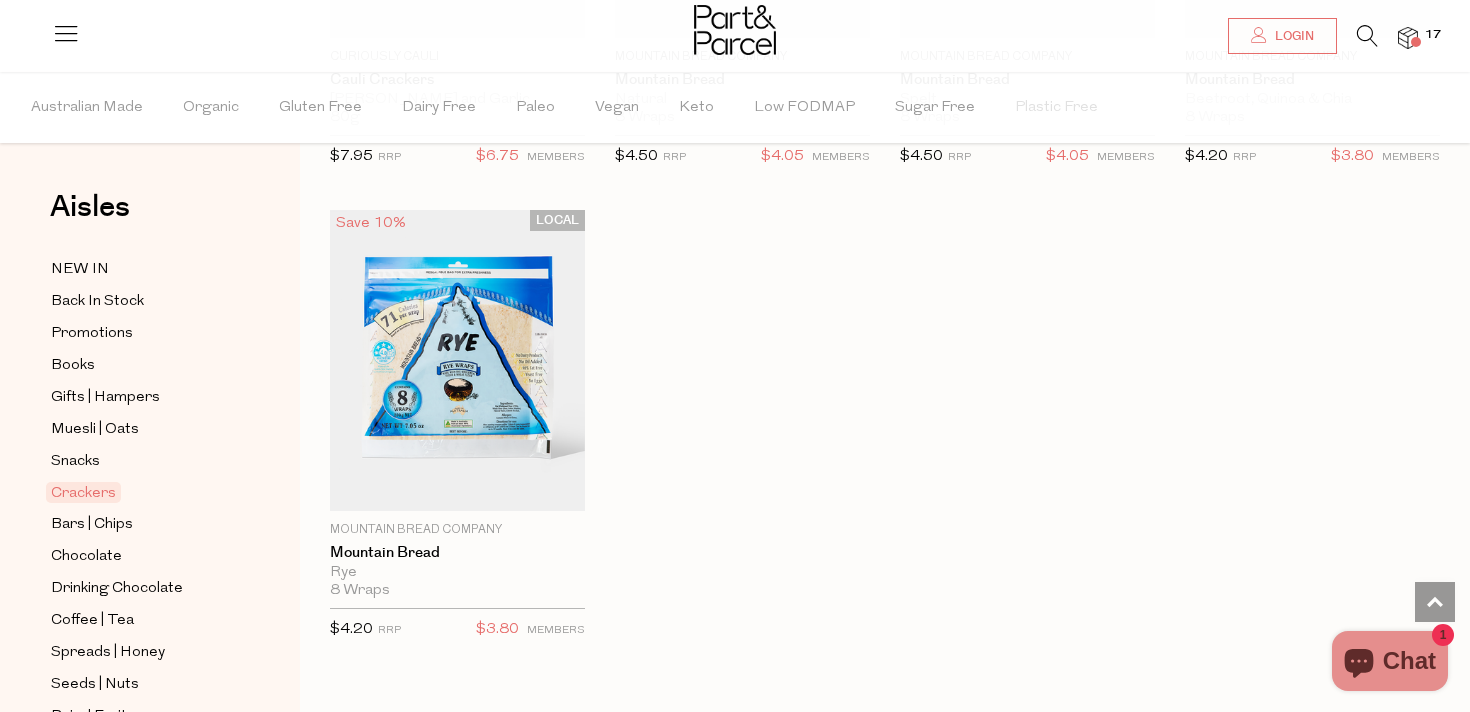 scroll, scrollTop: 4328, scrollLeft: 0, axis: vertical 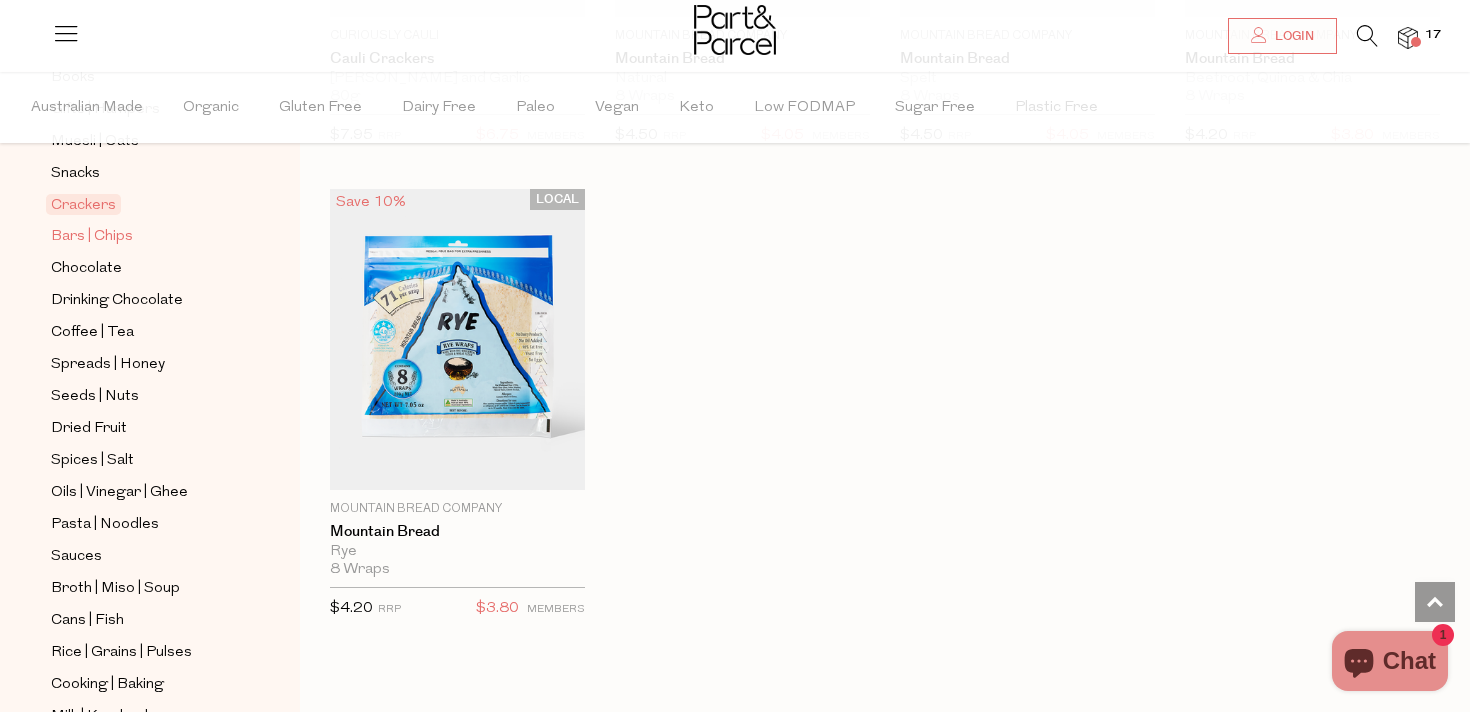 click on "Bars | Chips" at bounding box center (92, 237) 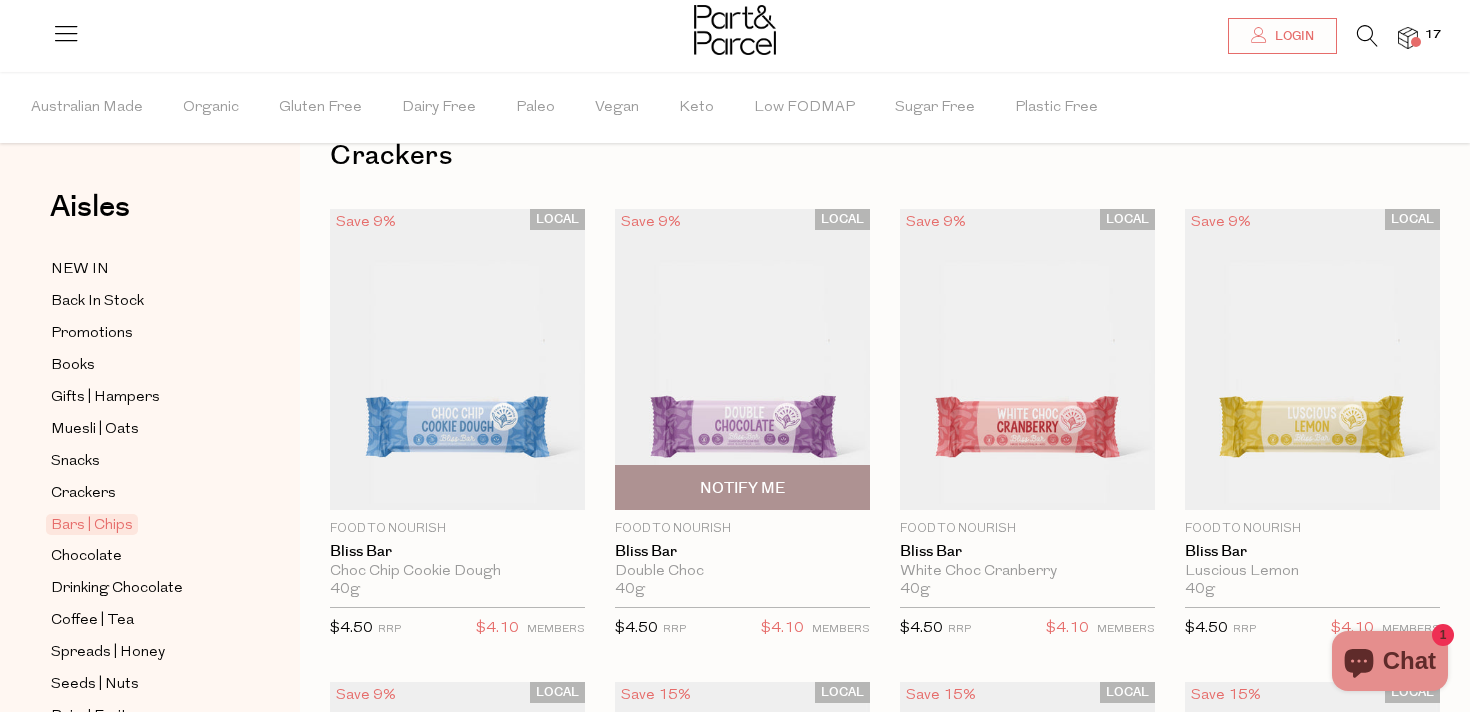 scroll, scrollTop: 0, scrollLeft: 0, axis: both 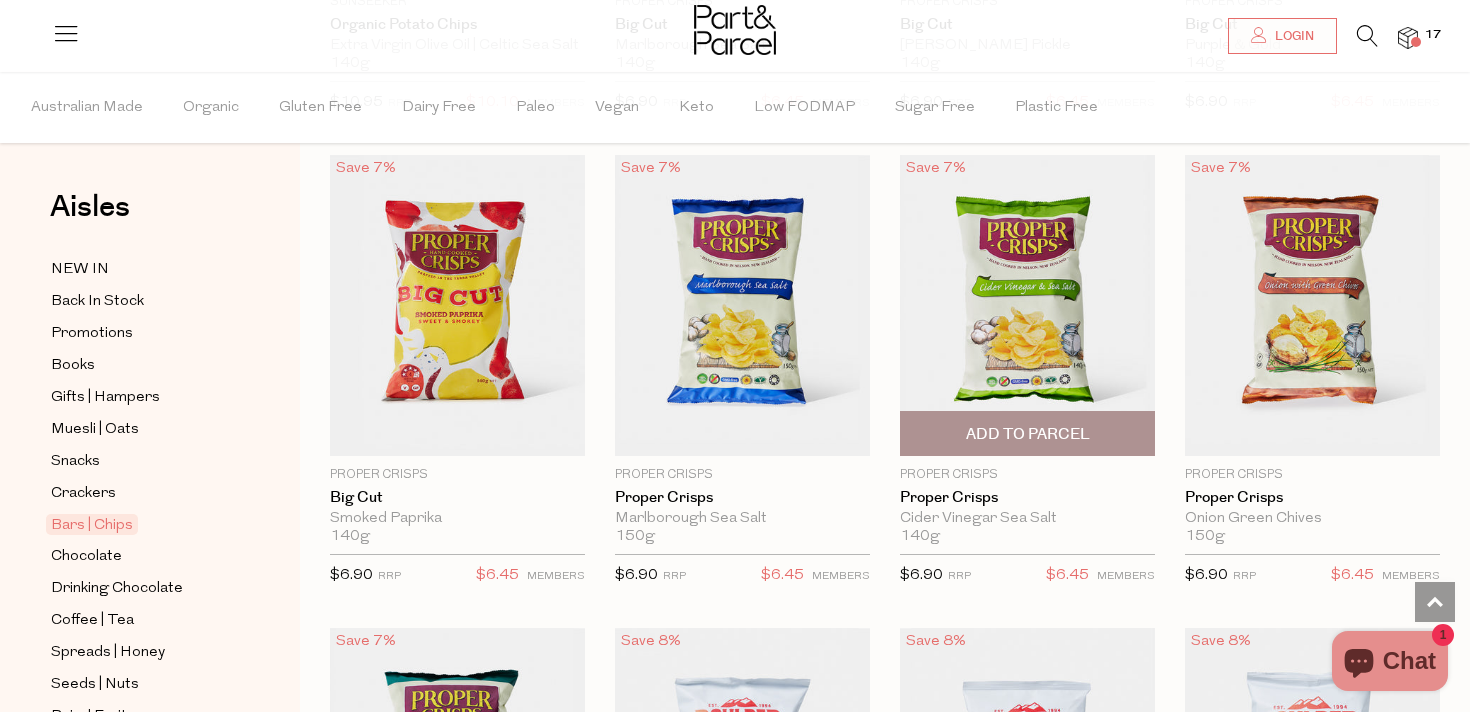 click on "Add To Parcel" at bounding box center (1027, 433) 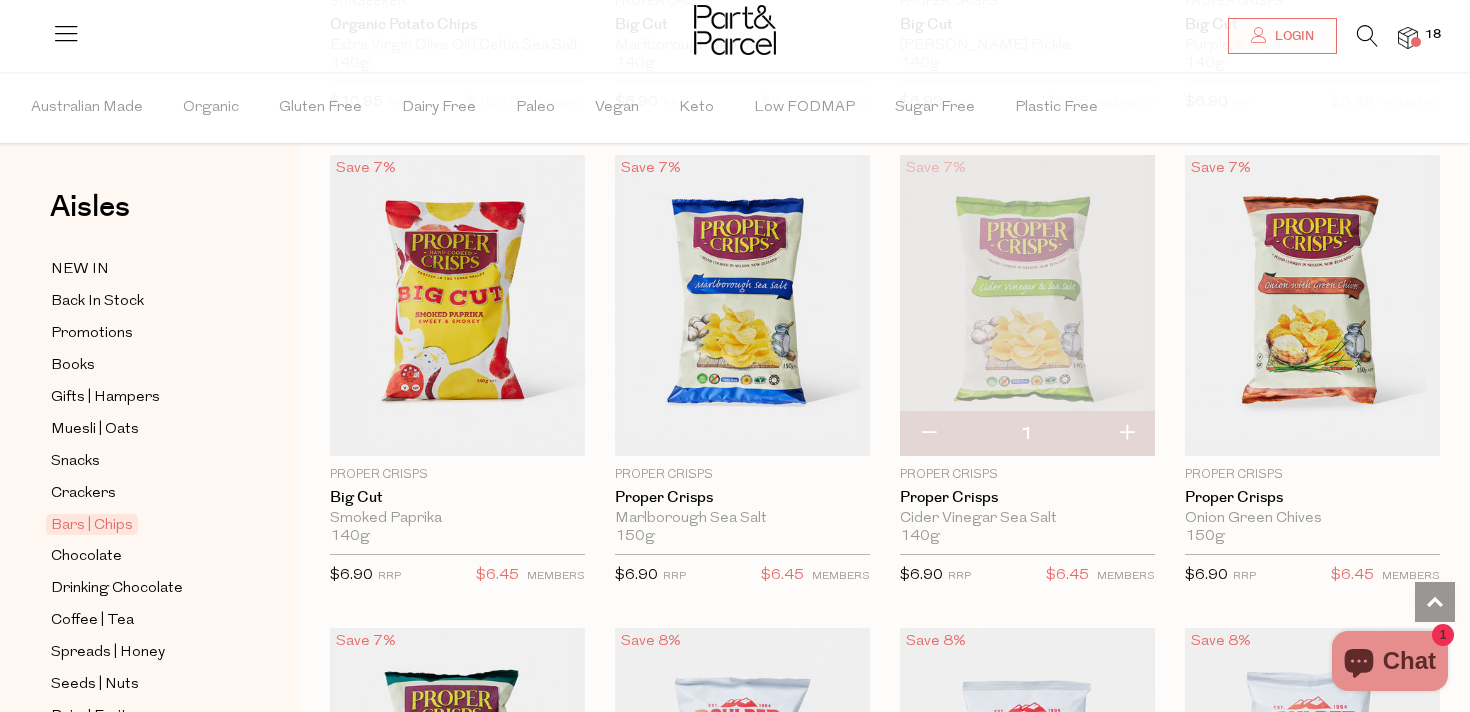 click at bounding box center [1126, 434] 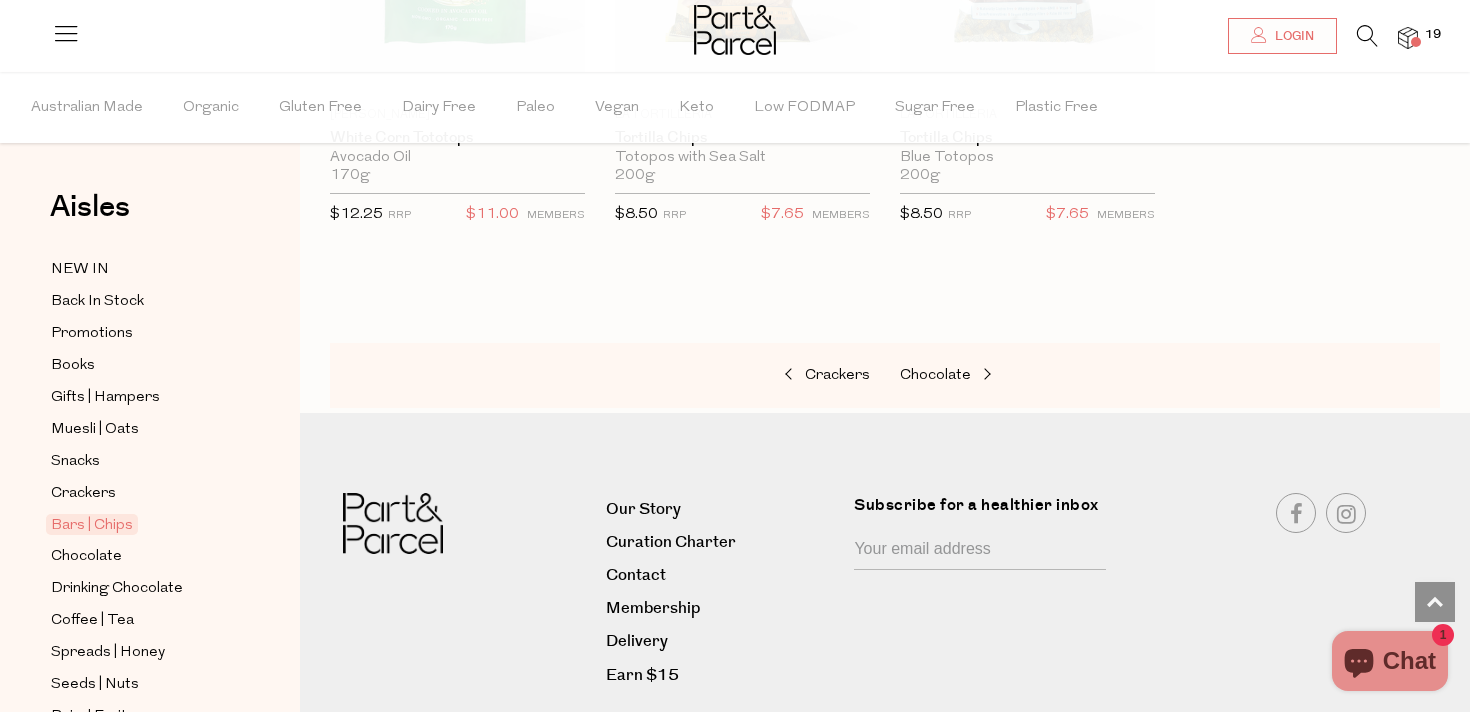 scroll, scrollTop: 8502, scrollLeft: 0, axis: vertical 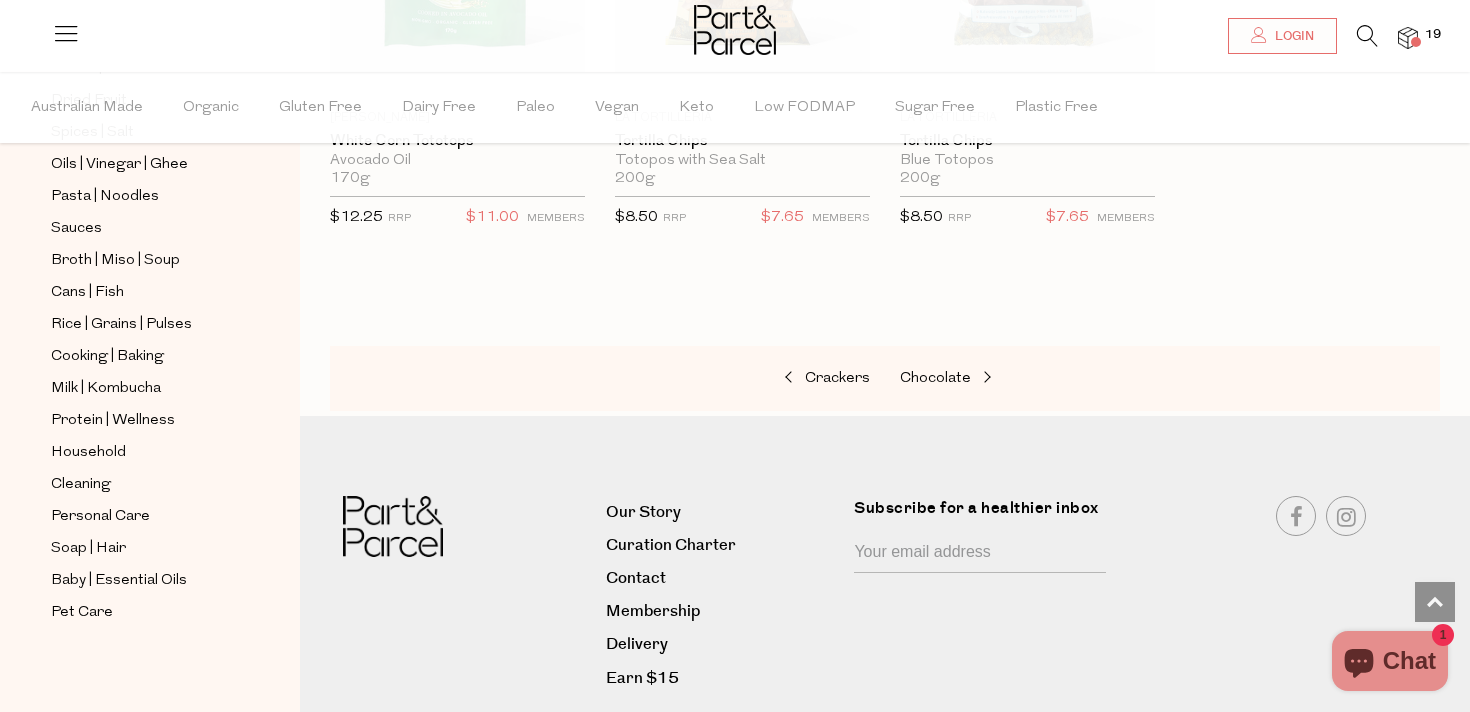click at bounding box center [1416, 42] 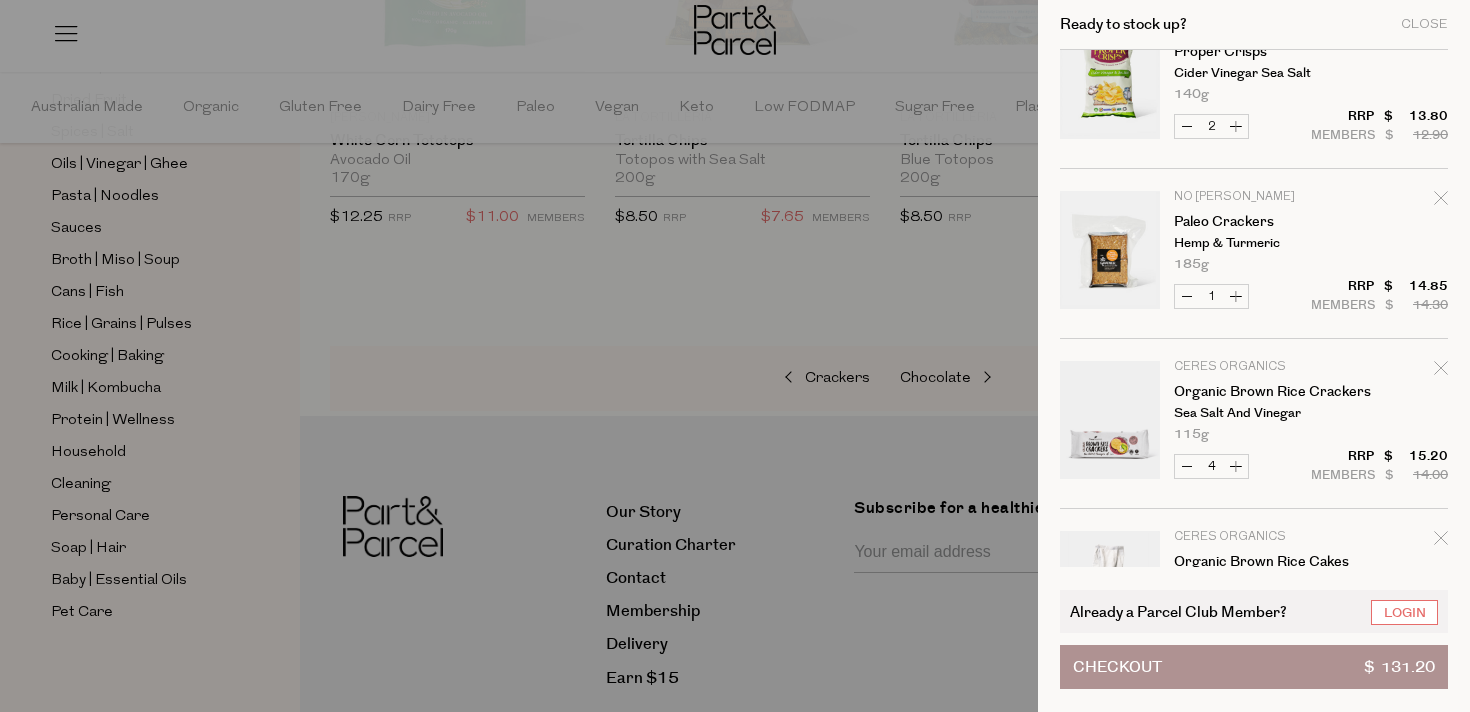 scroll, scrollTop: 53, scrollLeft: 0, axis: vertical 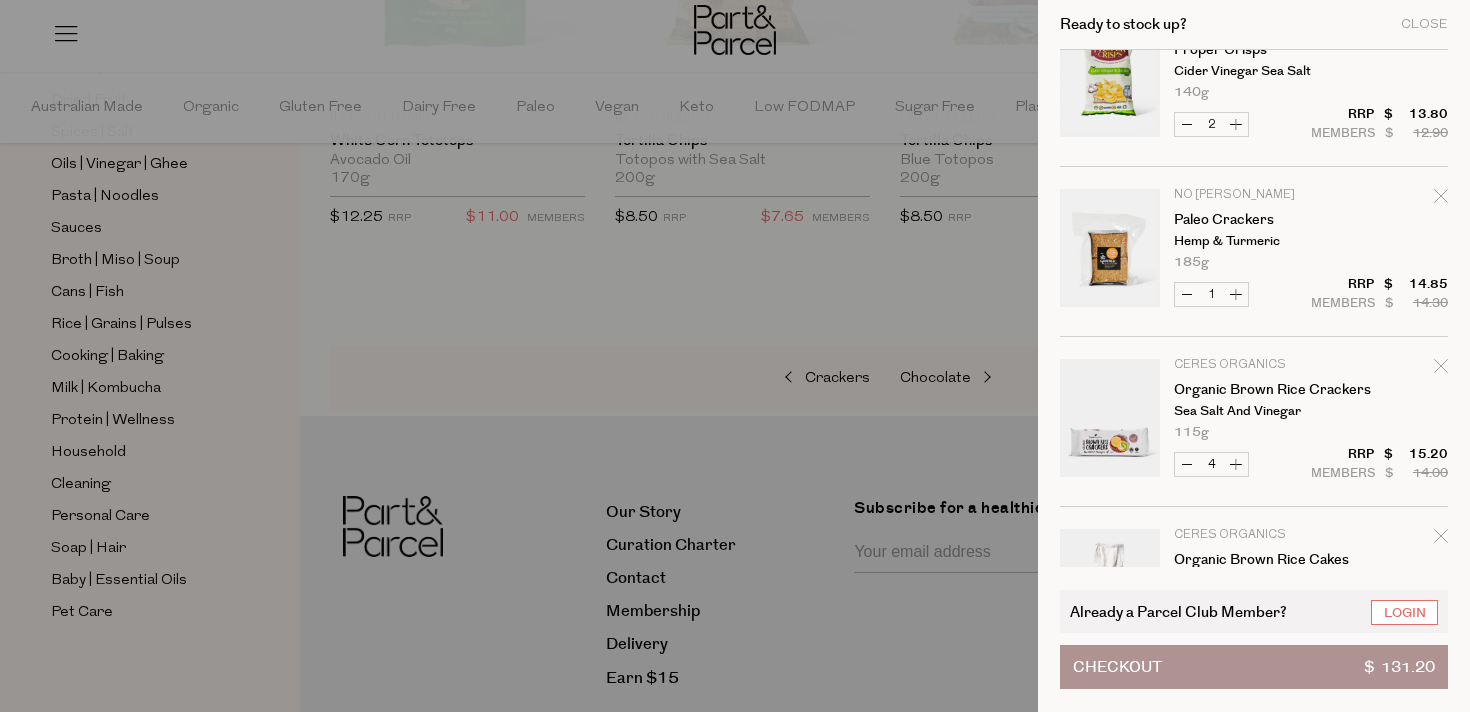 click 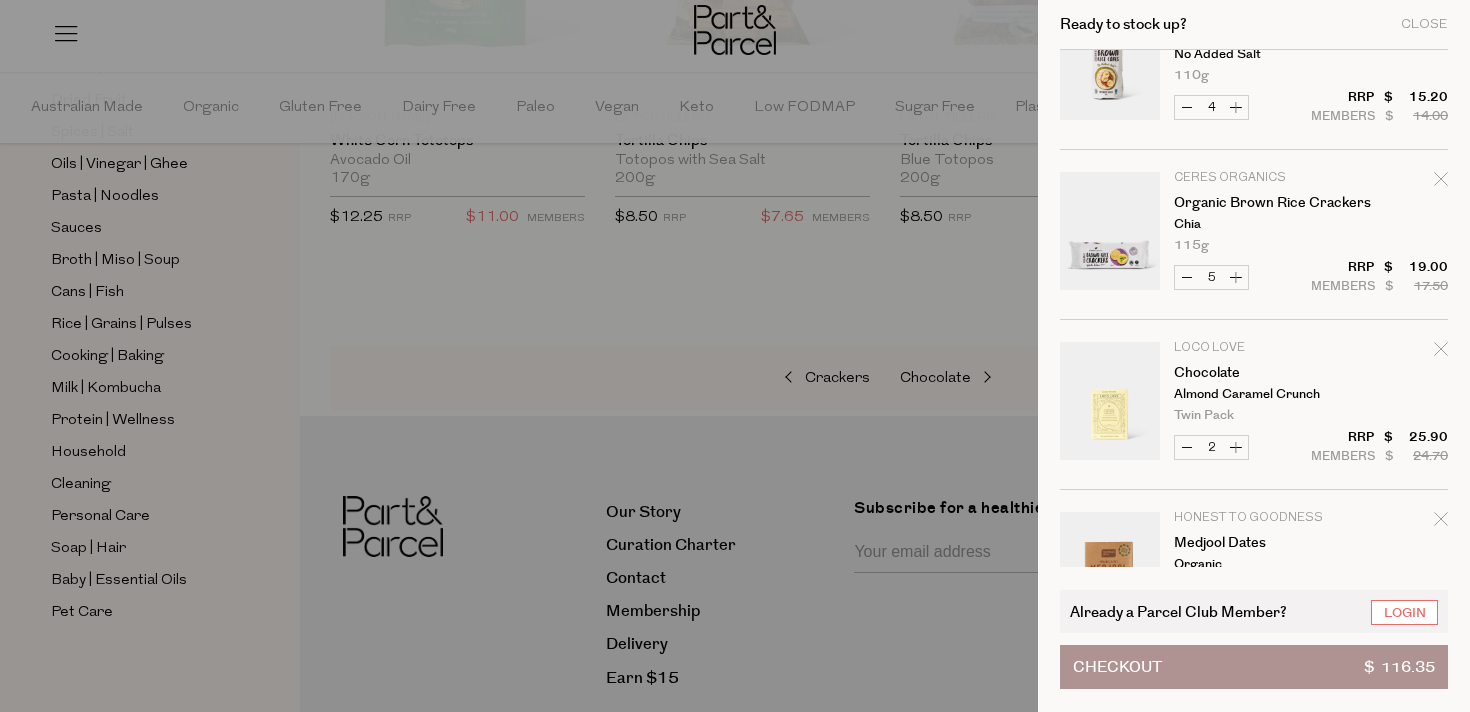 scroll, scrollTop: 527, scrollLeft: 0, axis: vertical 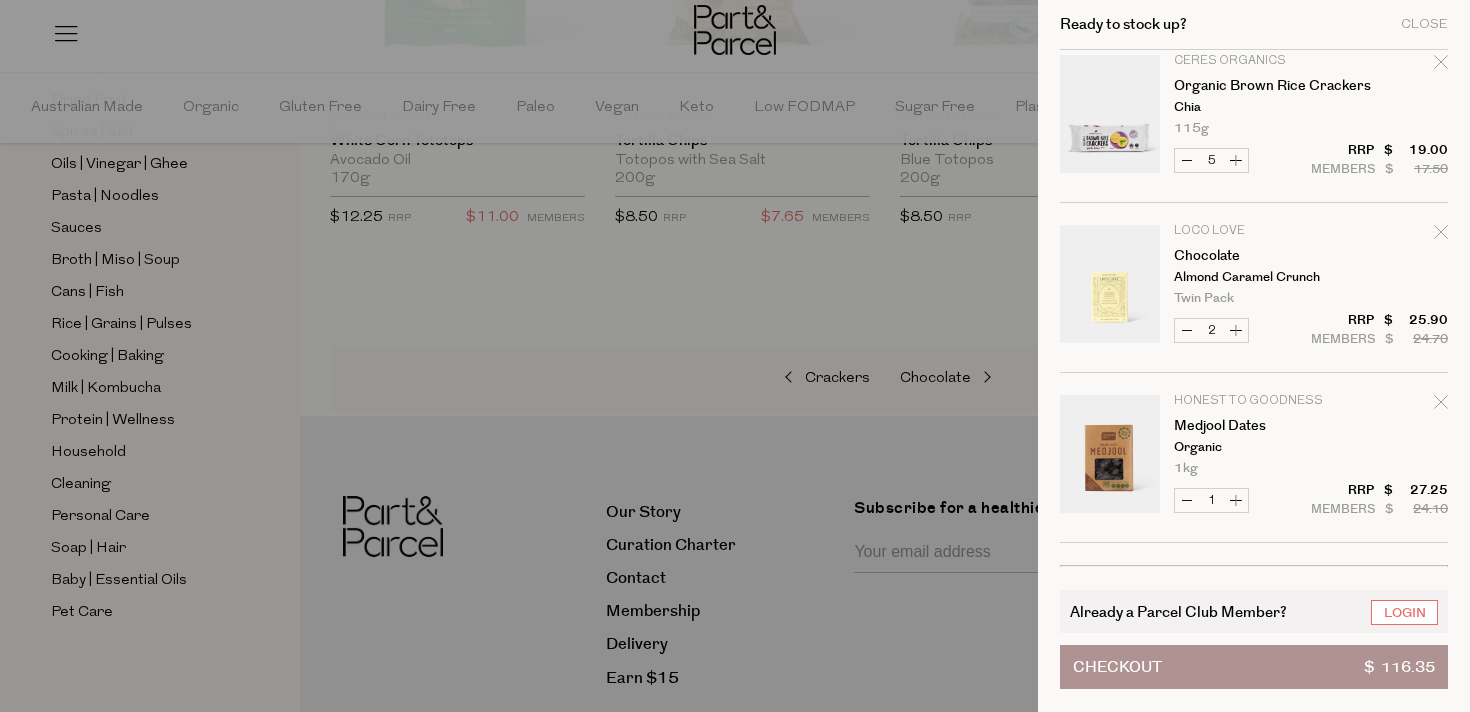 click on "Decrease Chocolate" at bounding box center [1187, 330] 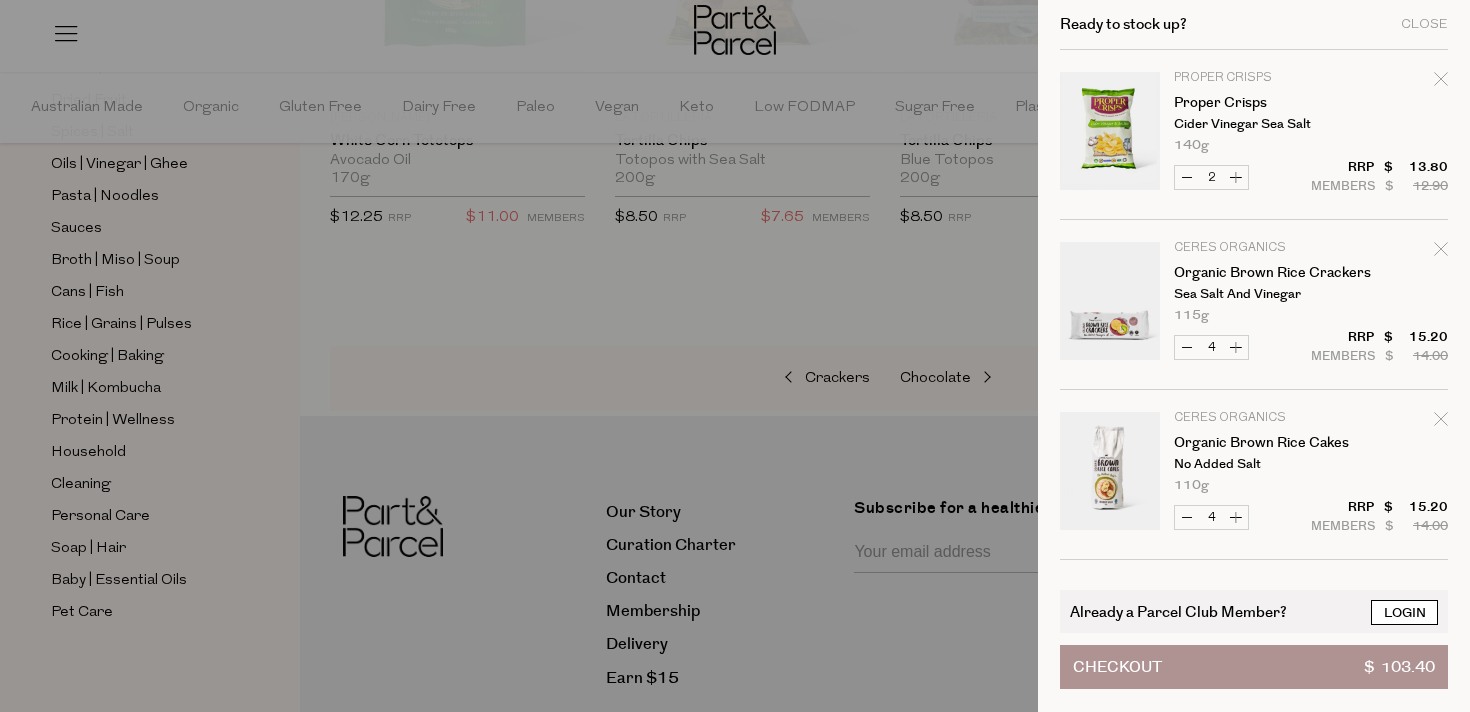 click on "Login" at bounding box center [1404, 612] 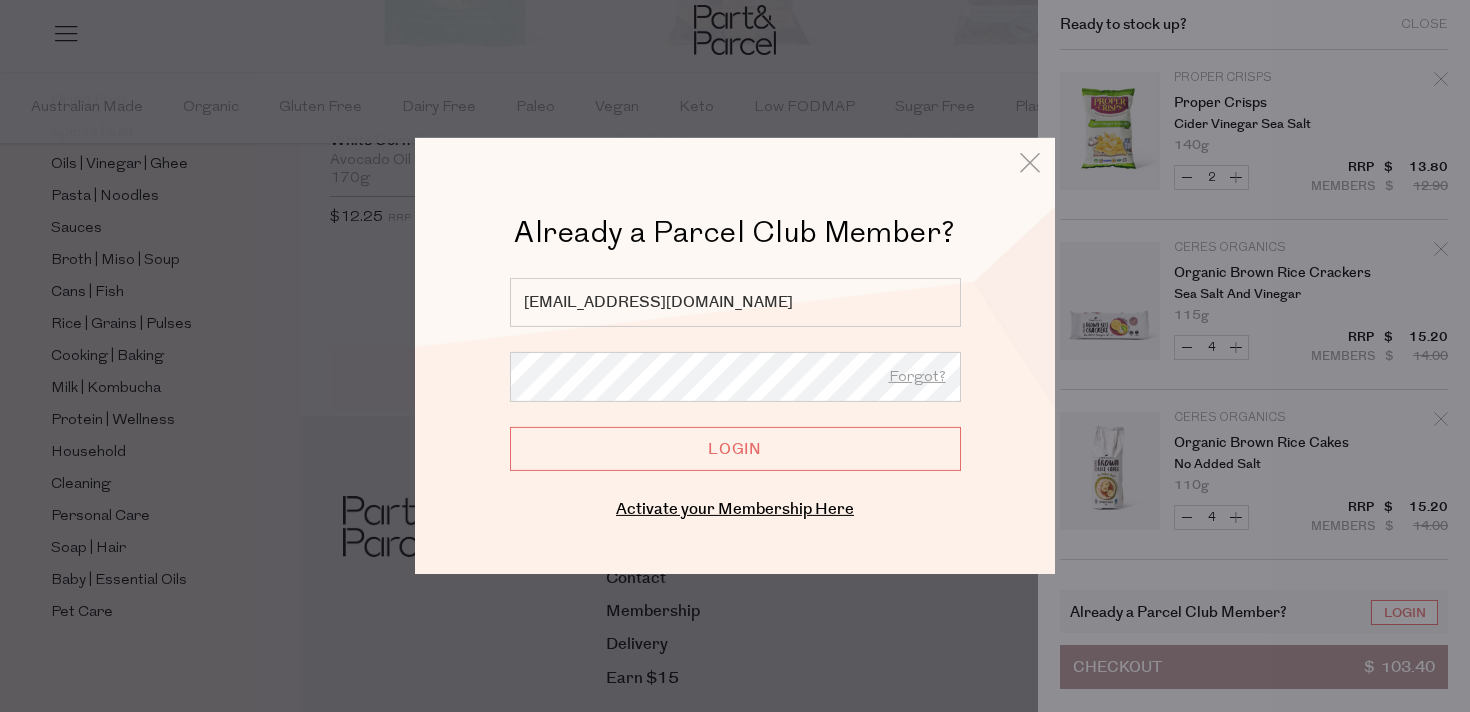 click on "Login" at bounding box center [735, 449] 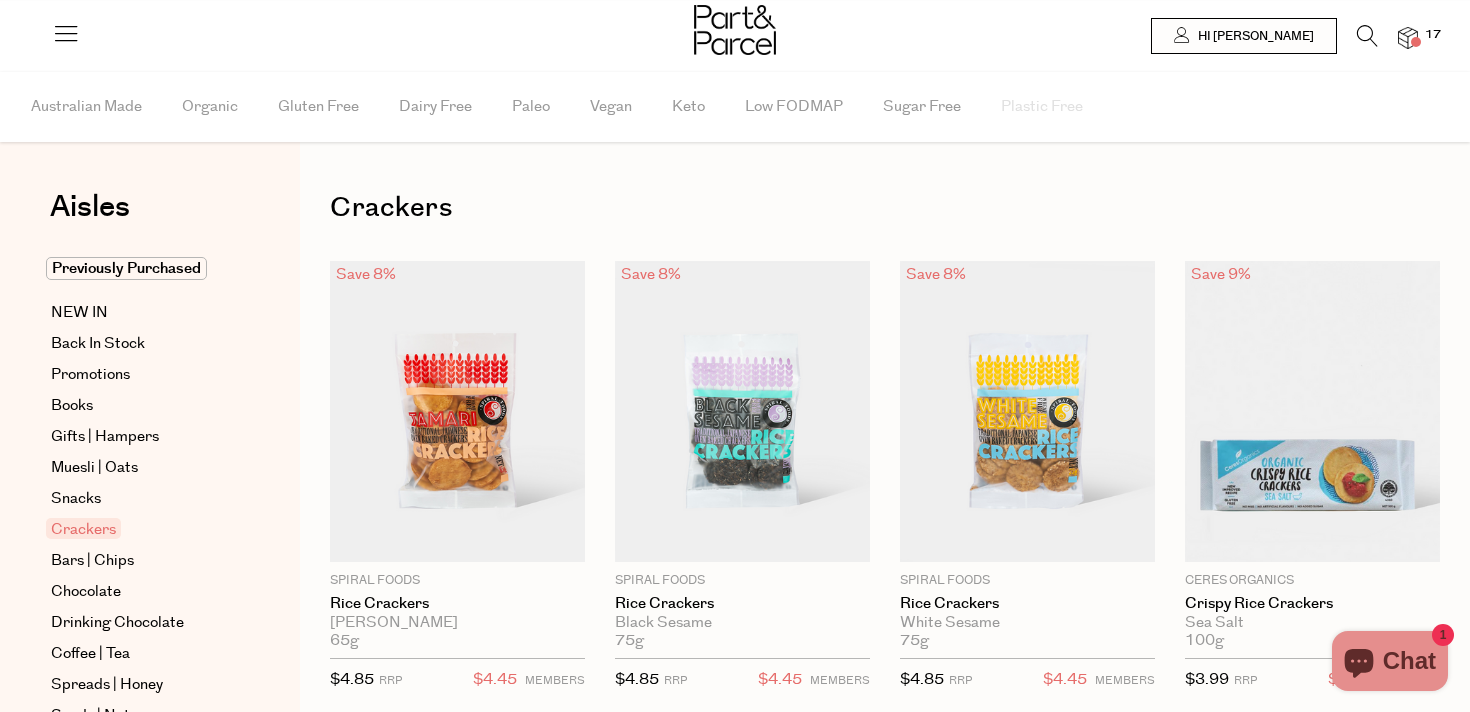 scroll, scrollTop: 0, scrollLeft: 0, axis: both 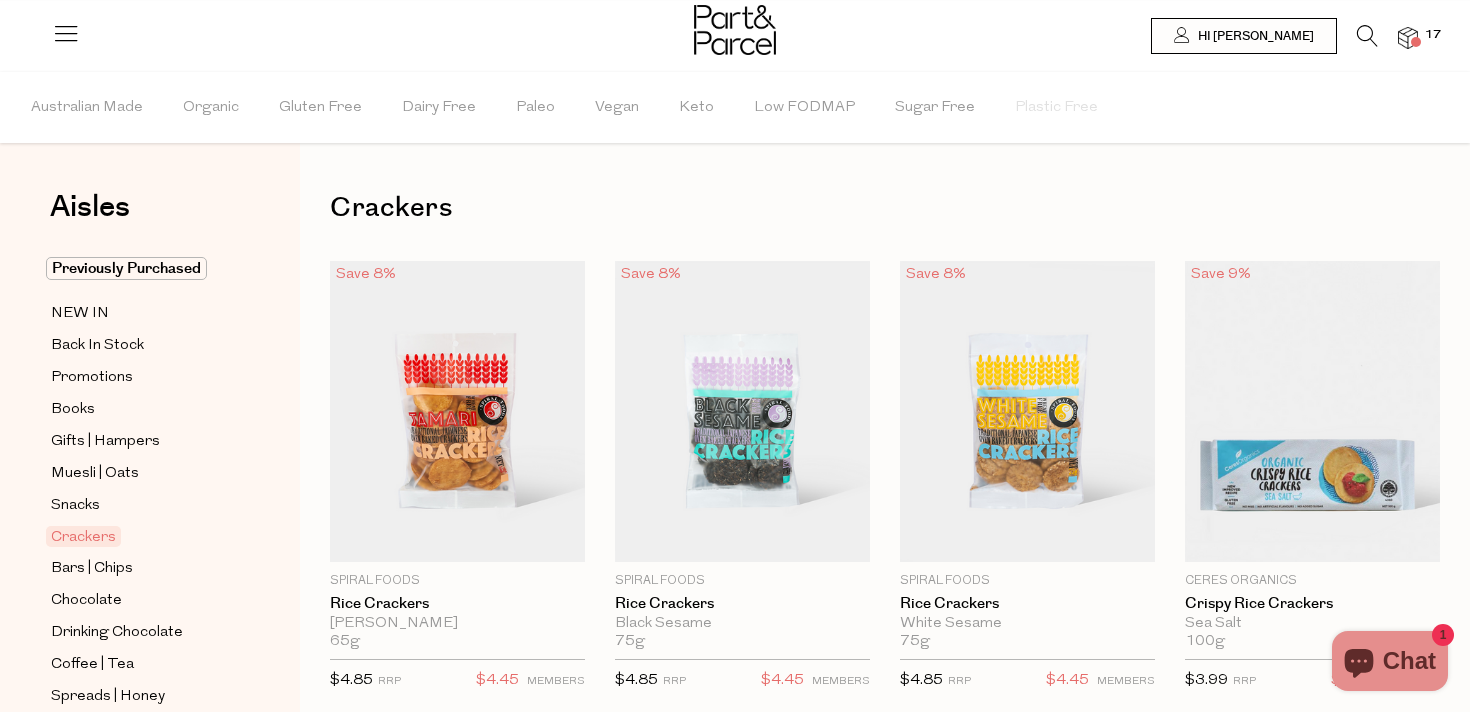 click at bounding box center [1408, 38] 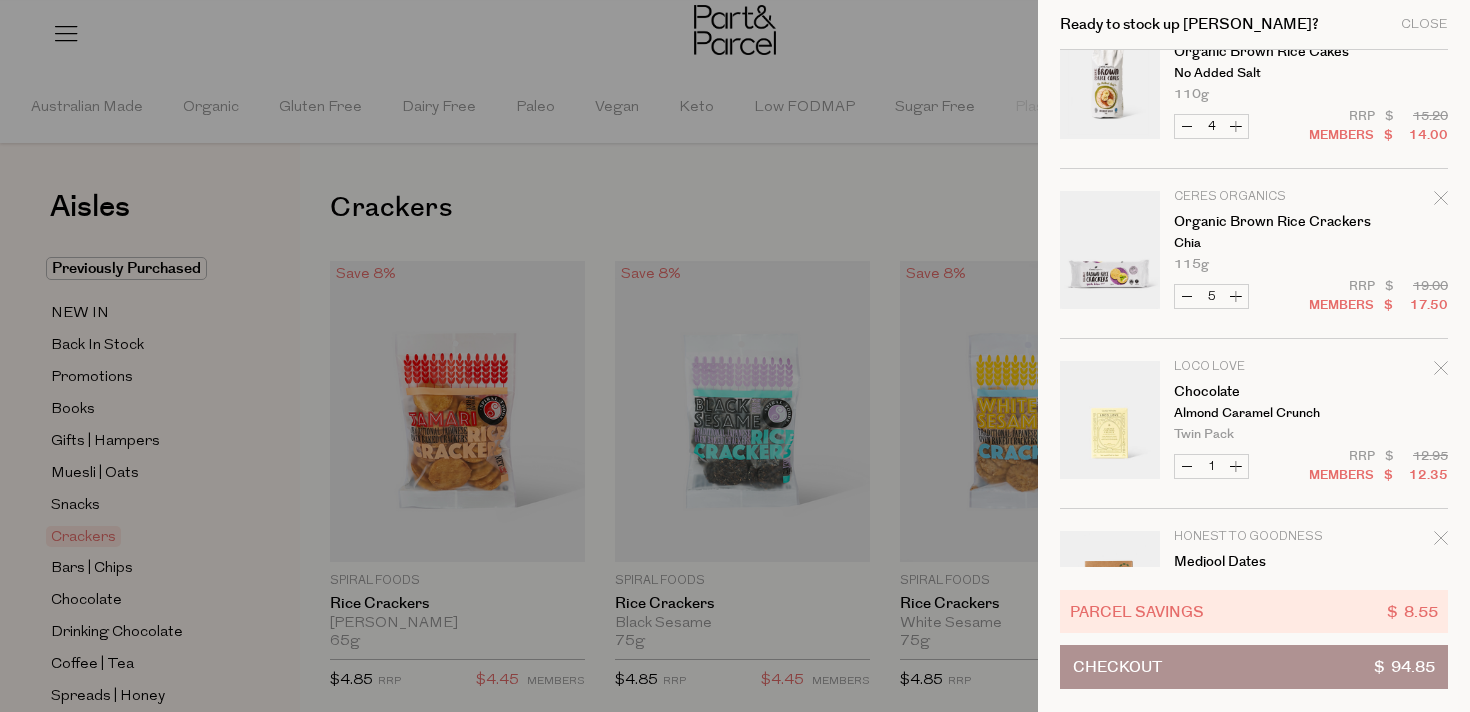 scroll, scrollTop: 503, scrollLeft: 0, axis: vertical 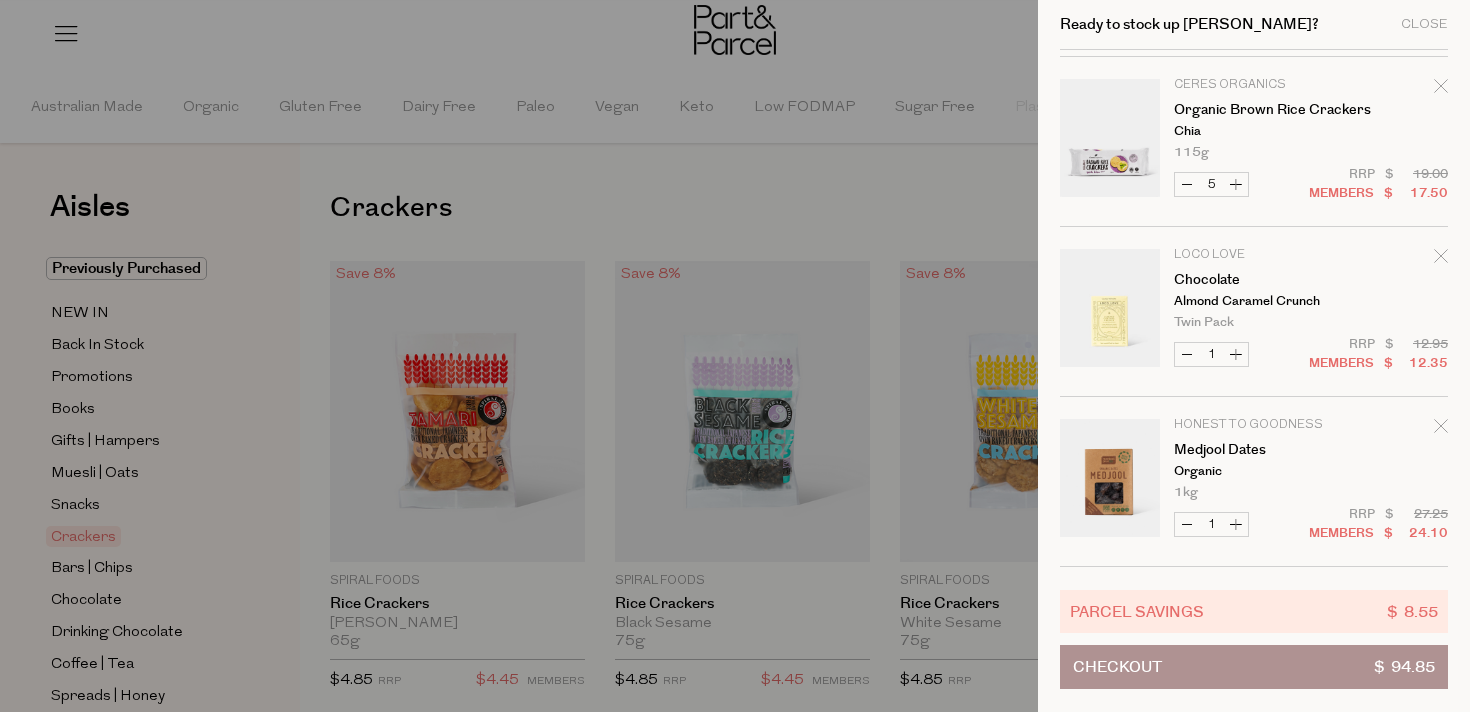 click on "Increase Chocolate" at bounding box center [1236, 354] 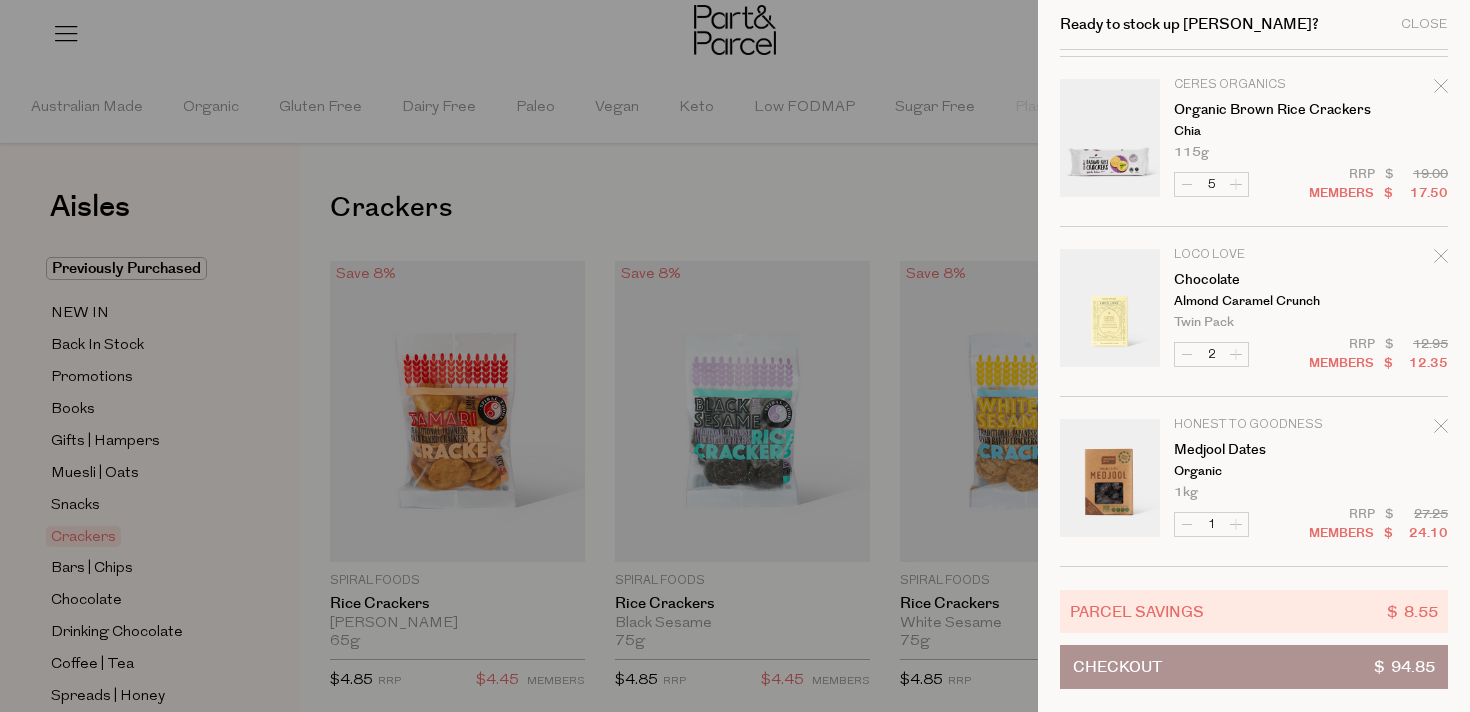 click on "Checkout $ 94.85" at bounding box center [1254, 667] 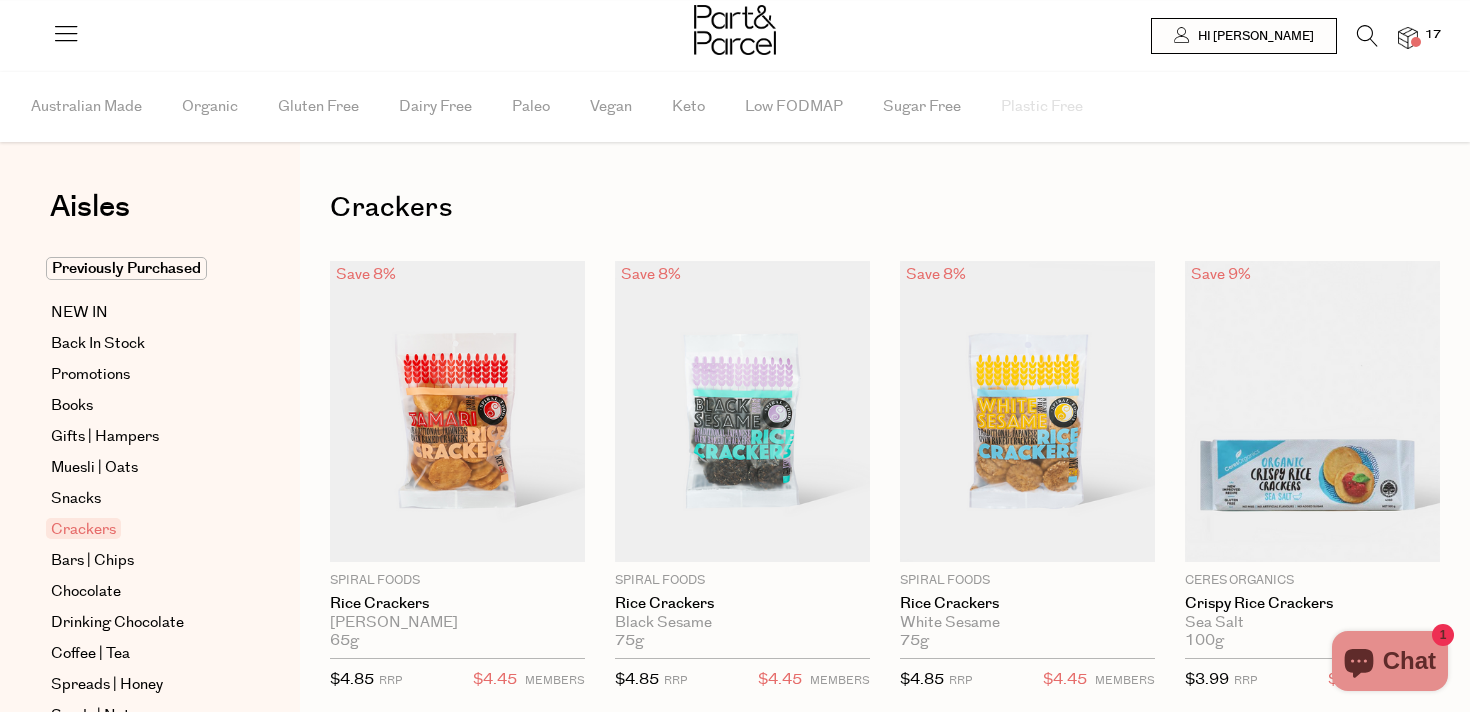 scroll, scrollTop: 0, scrollLeft: 0, axis: both 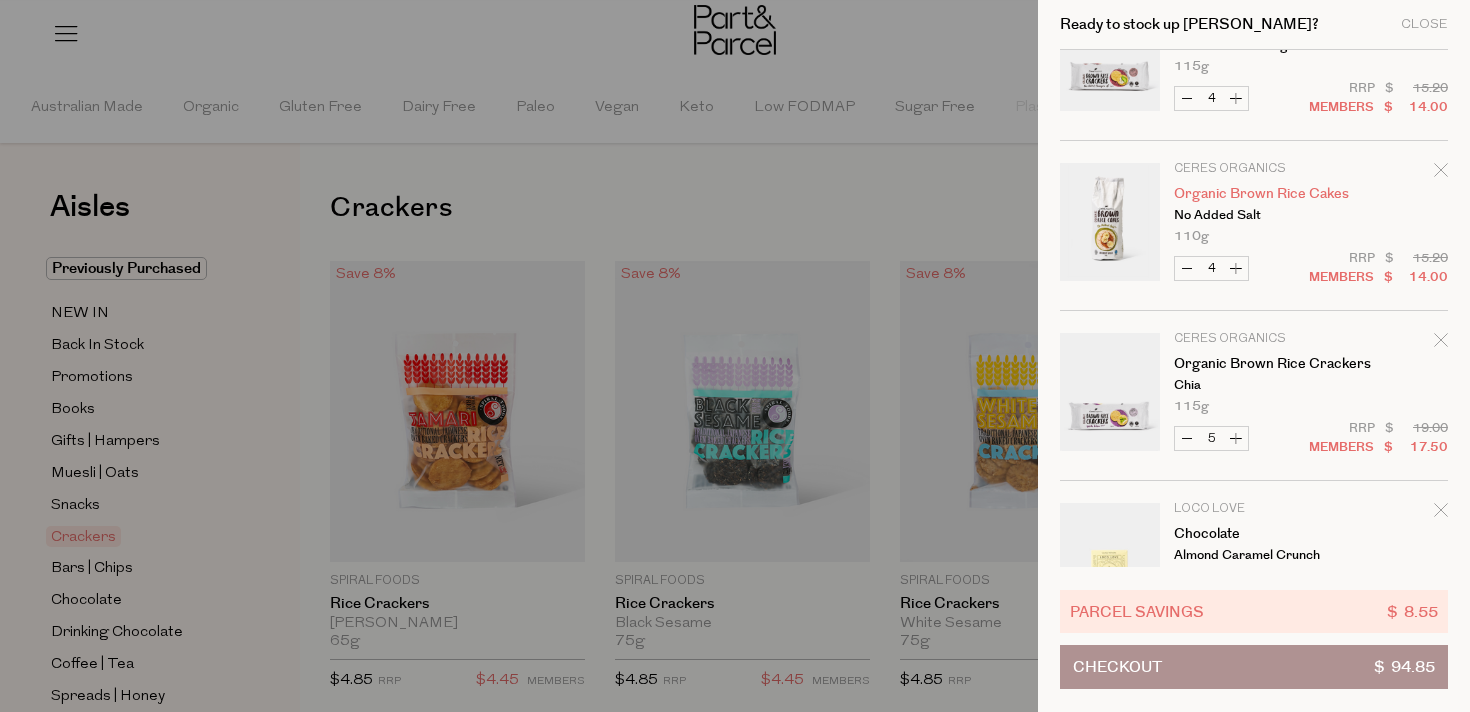 click on "Organic Brown Rice Cakes" at bounding box center (1251, 194) 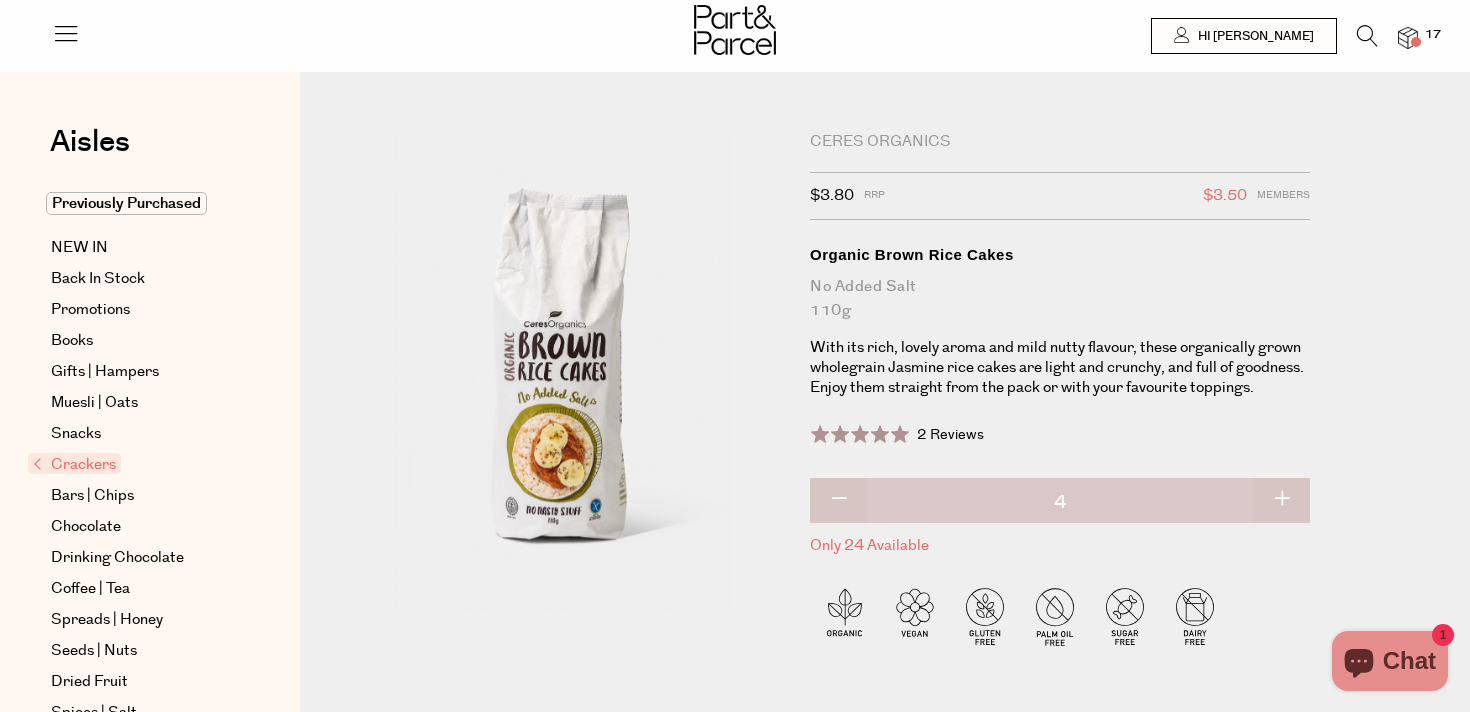 scroll, scrollTop: 0, scrollLeft: 0, axis: both 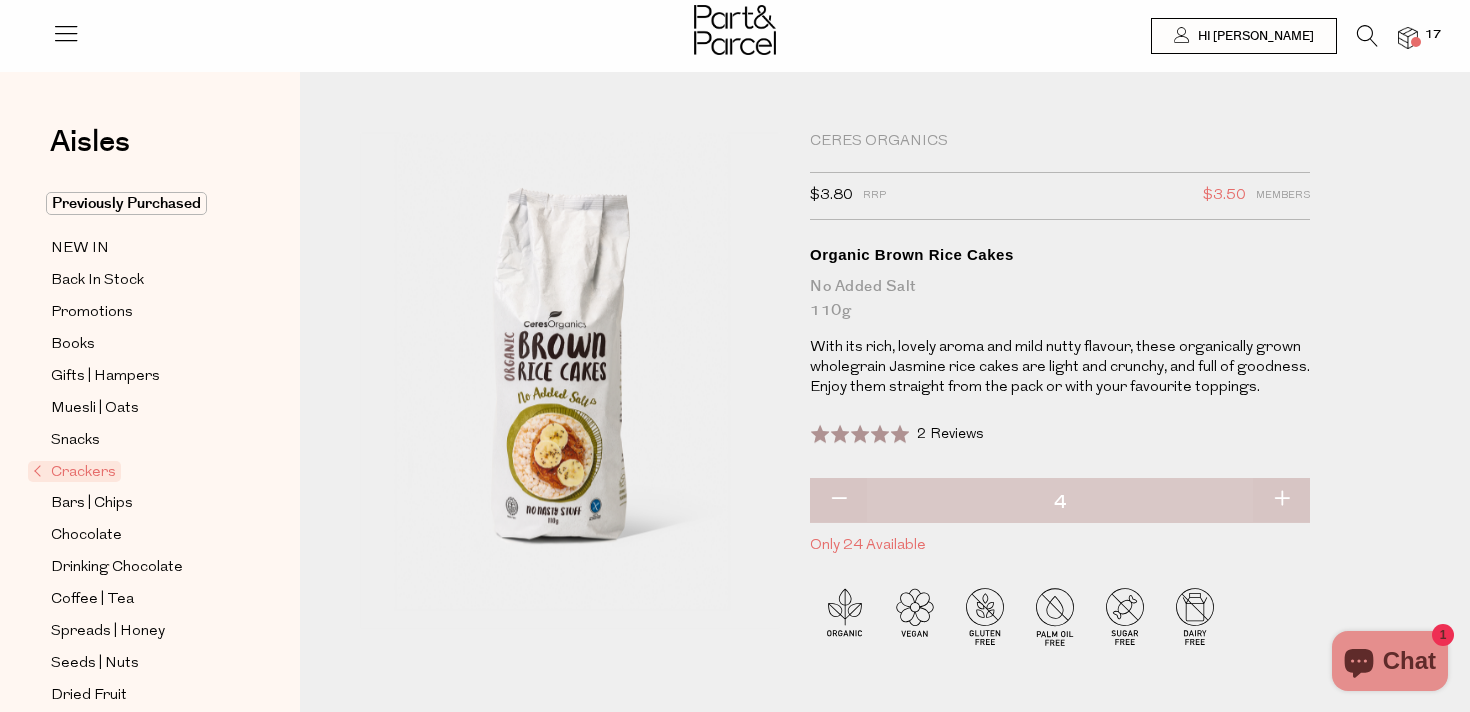 click at bounding box center (1408, 38) 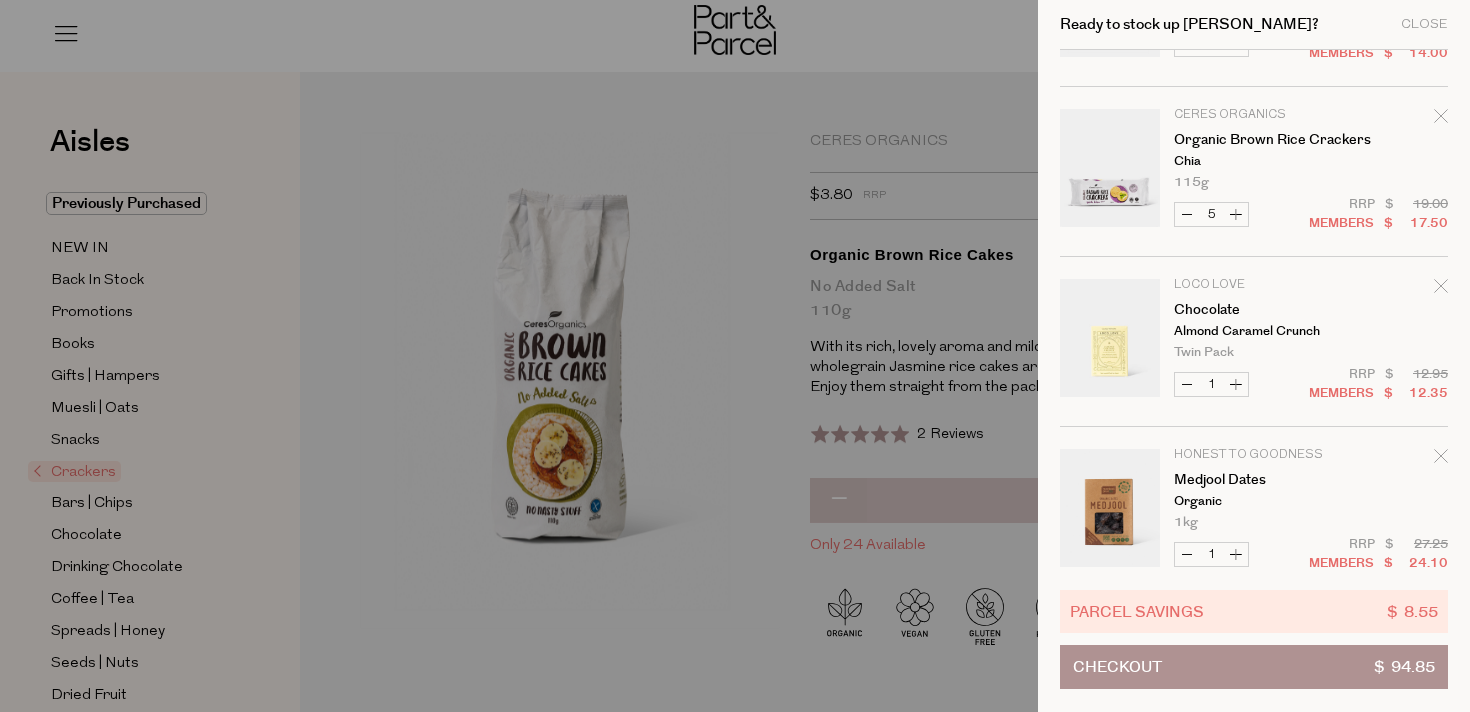 scroll, scrollTop: 503, scrollLeft: 0, axis: vertical 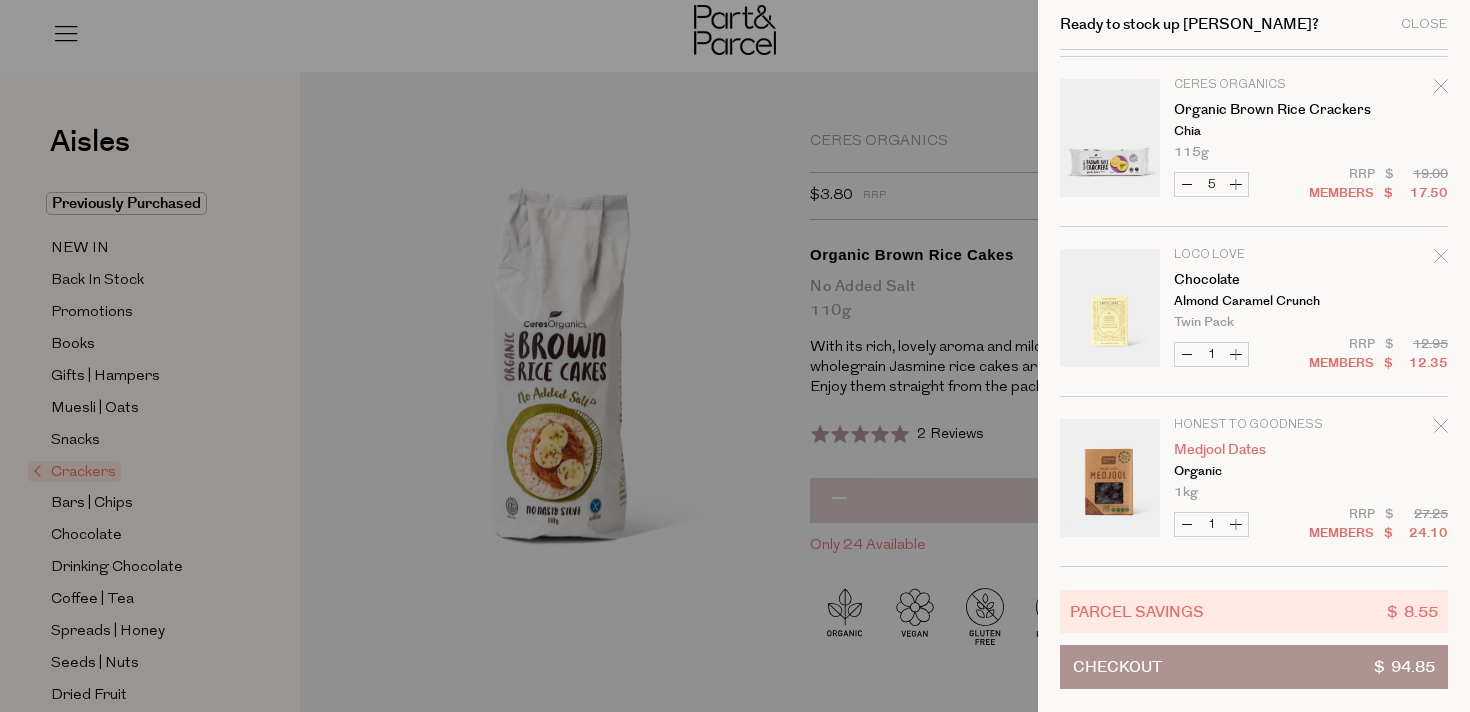 click on "Medjool Dates" at bounding box center [1251, 450] 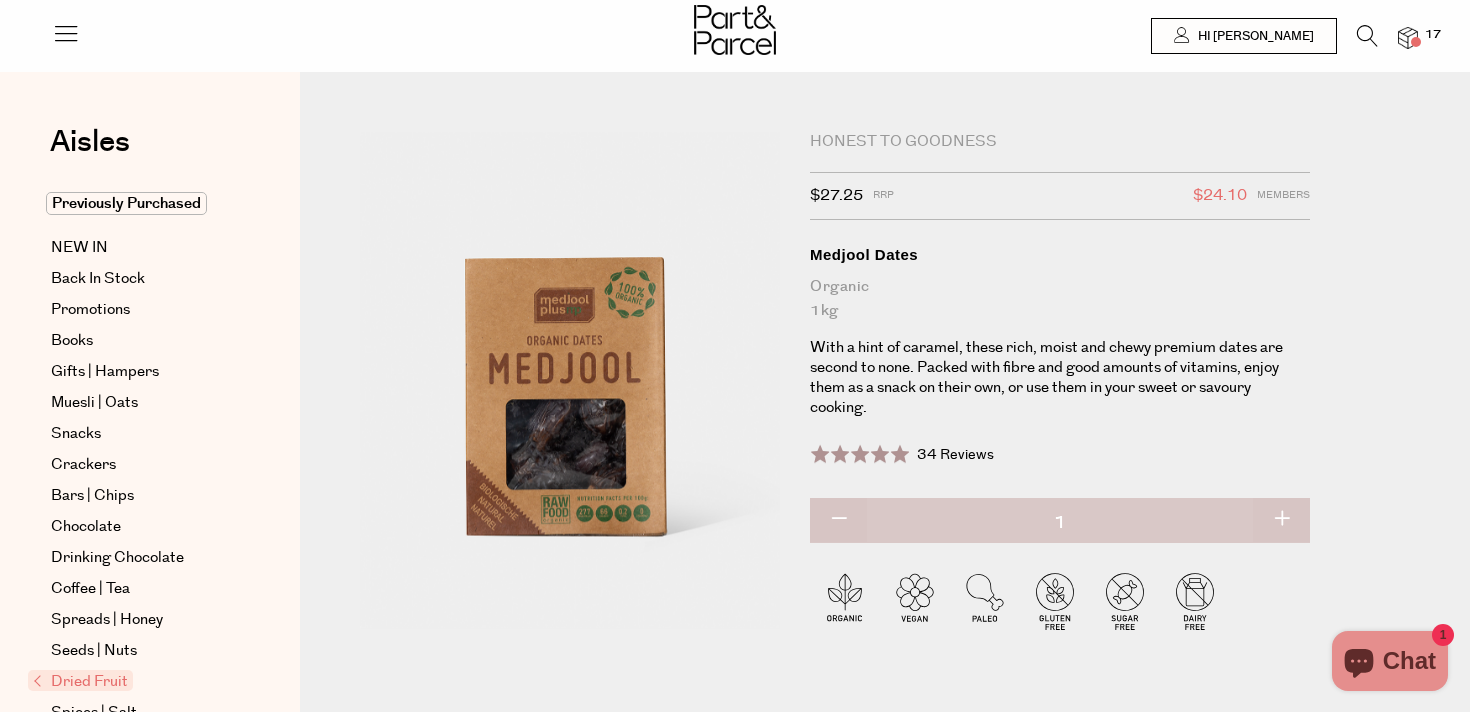 scroll, scrollTop: 0, scrollLeft: 0, axis: both 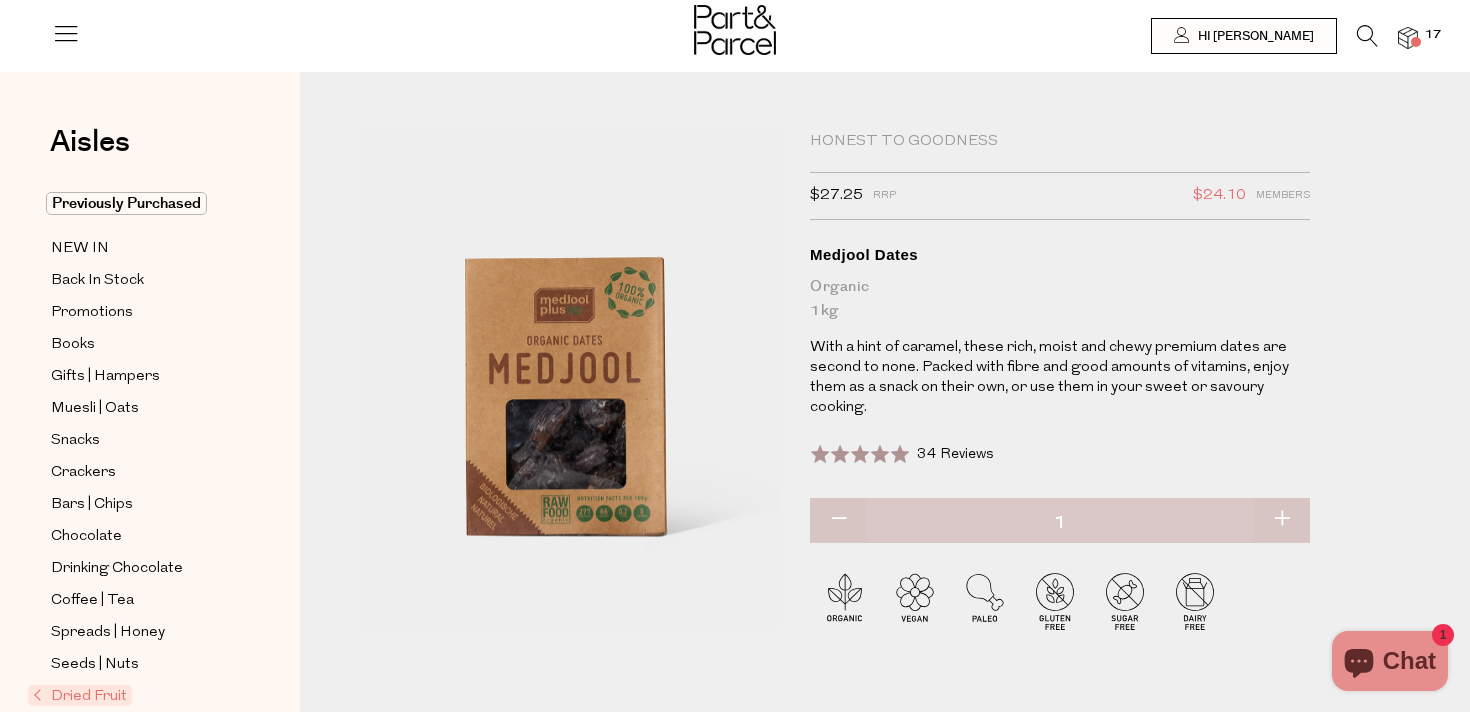 click at bounding box center [1367, 36] 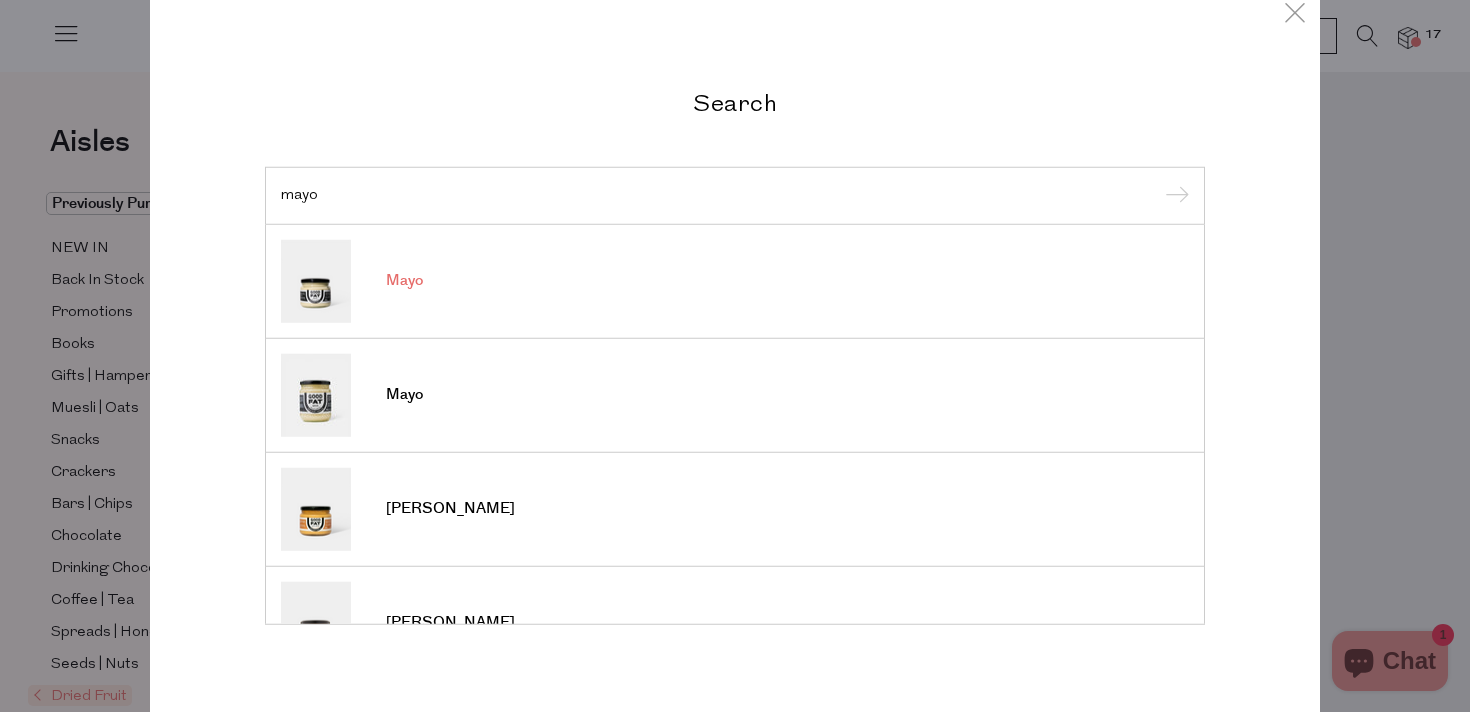 type on "mayo" 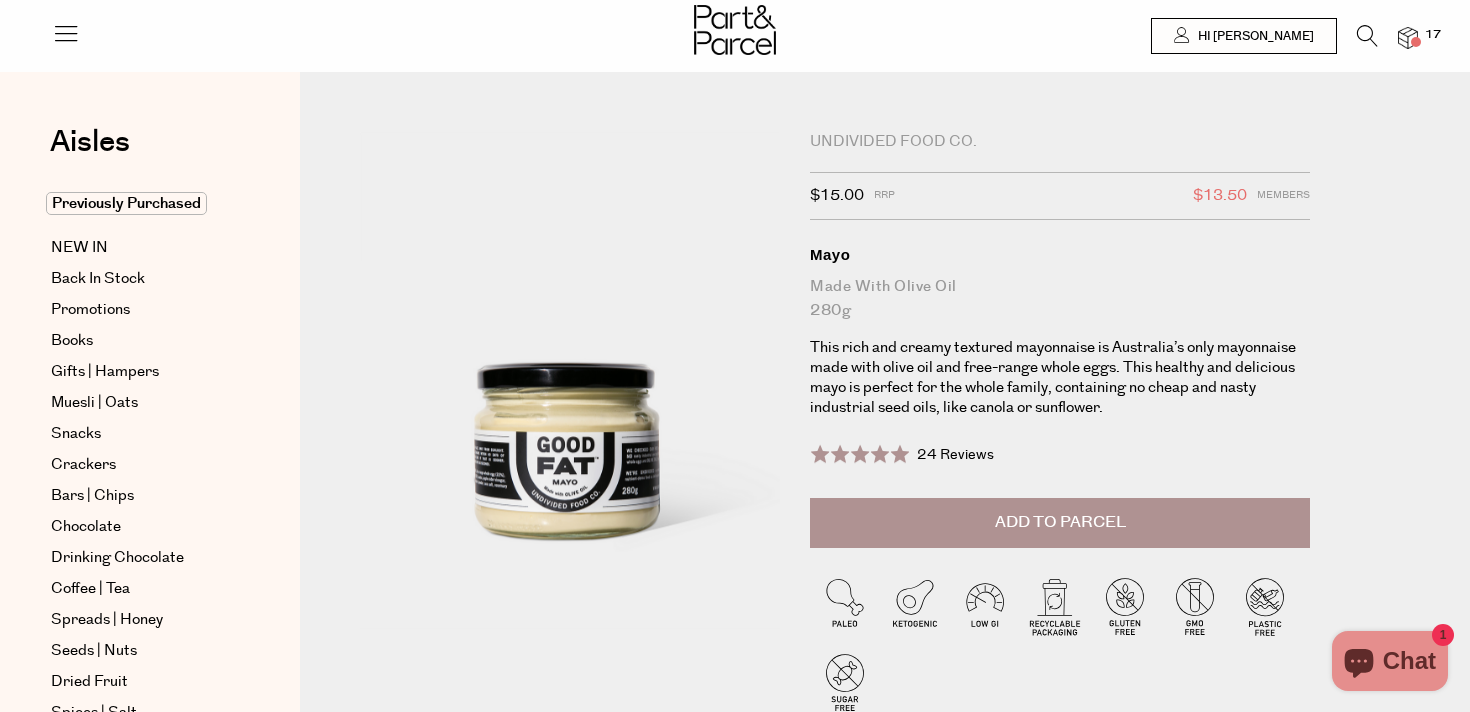 scroll, scrollTop: 0, scrollLeft: 0, axis: both 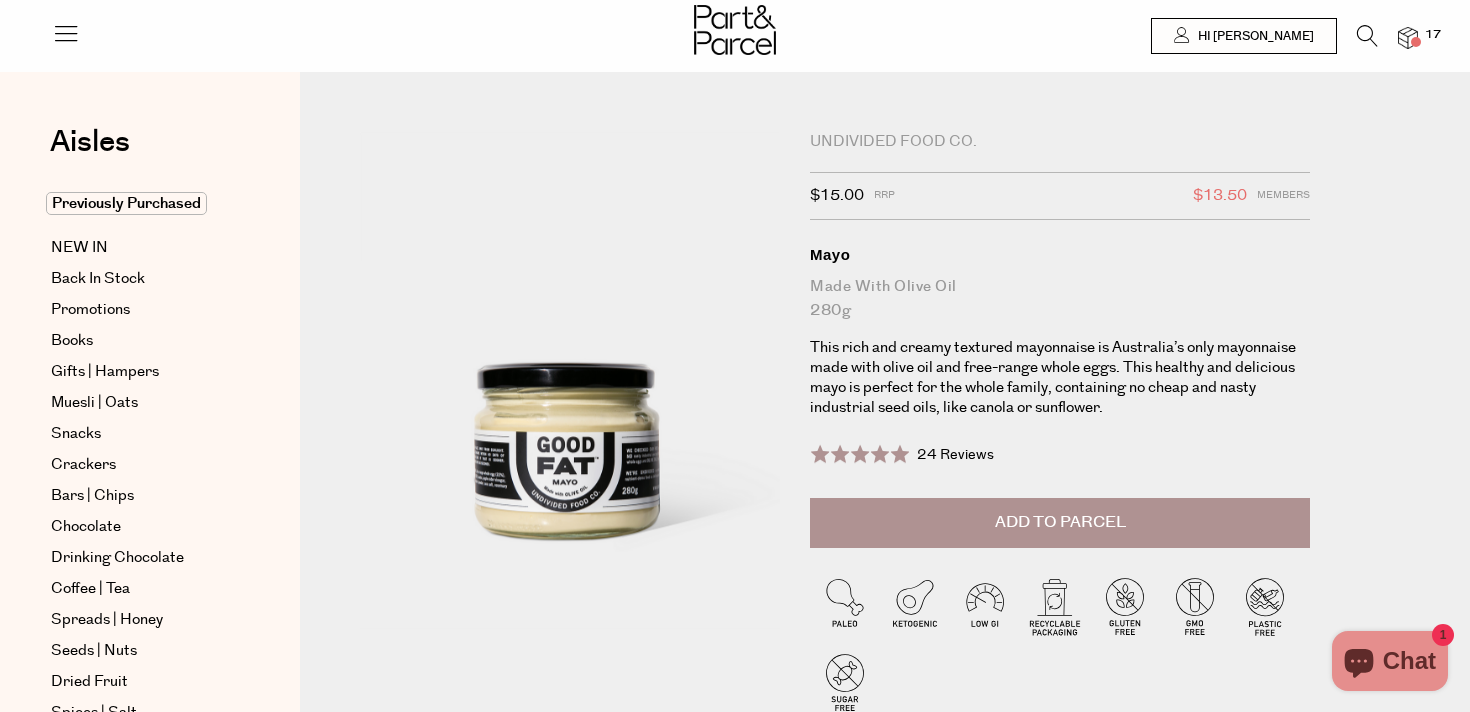 click on "Add to Parcel" at bounding box center [1060, 523] 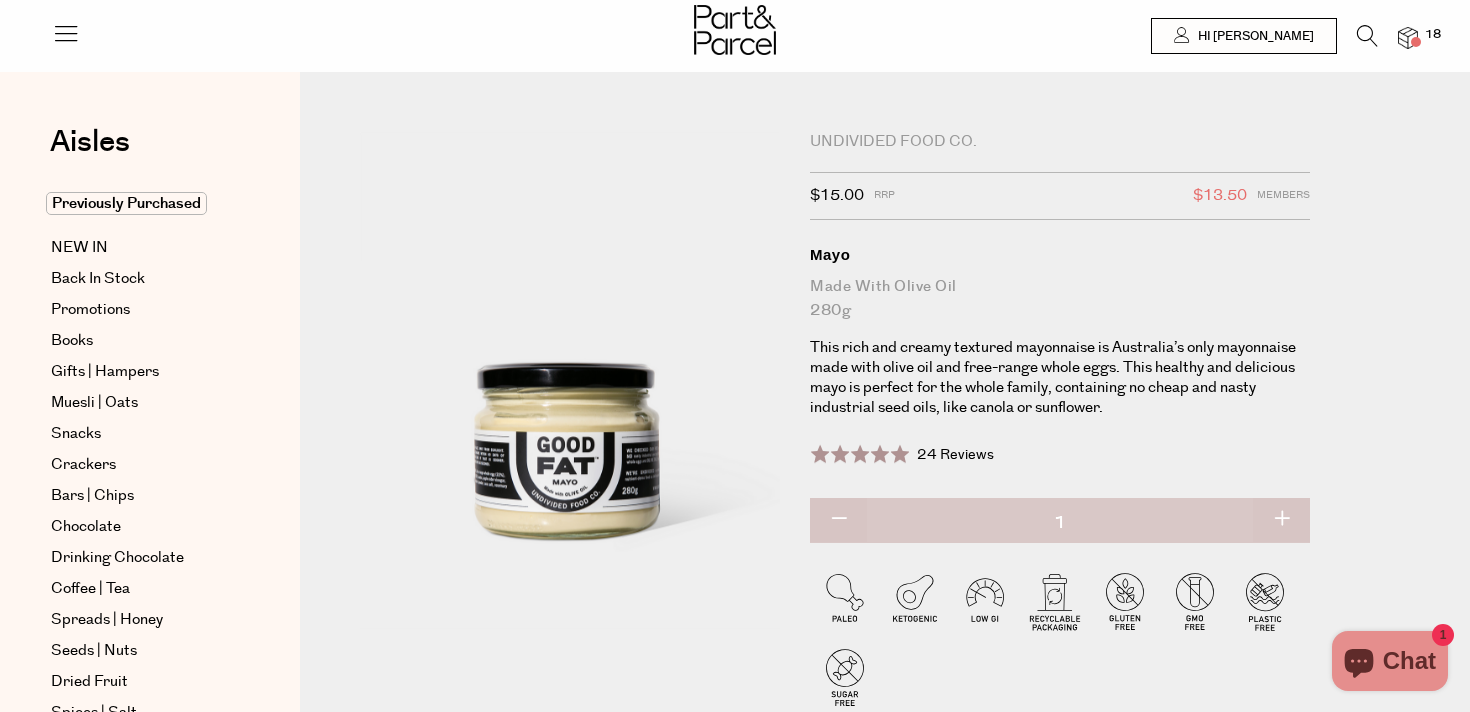 click at bounding box center (1281, 520) 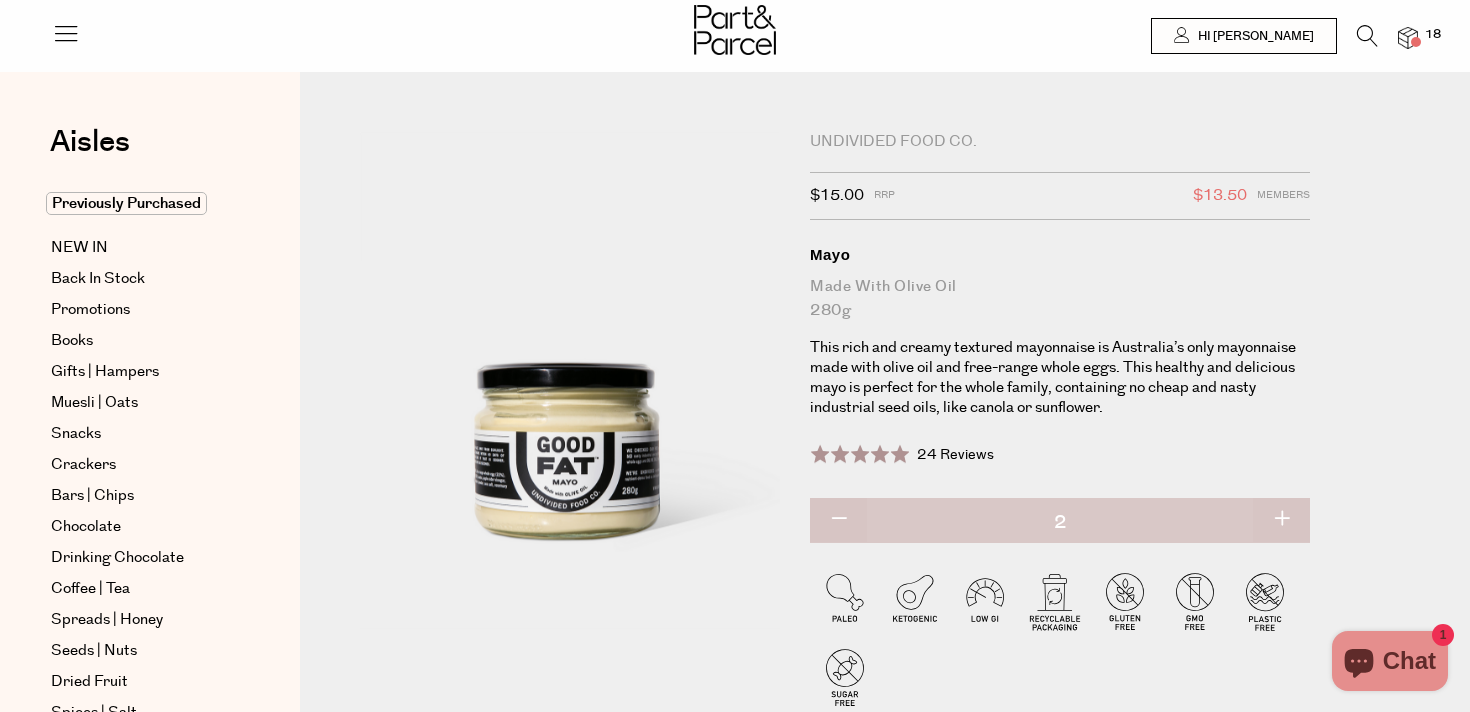 type on "2" 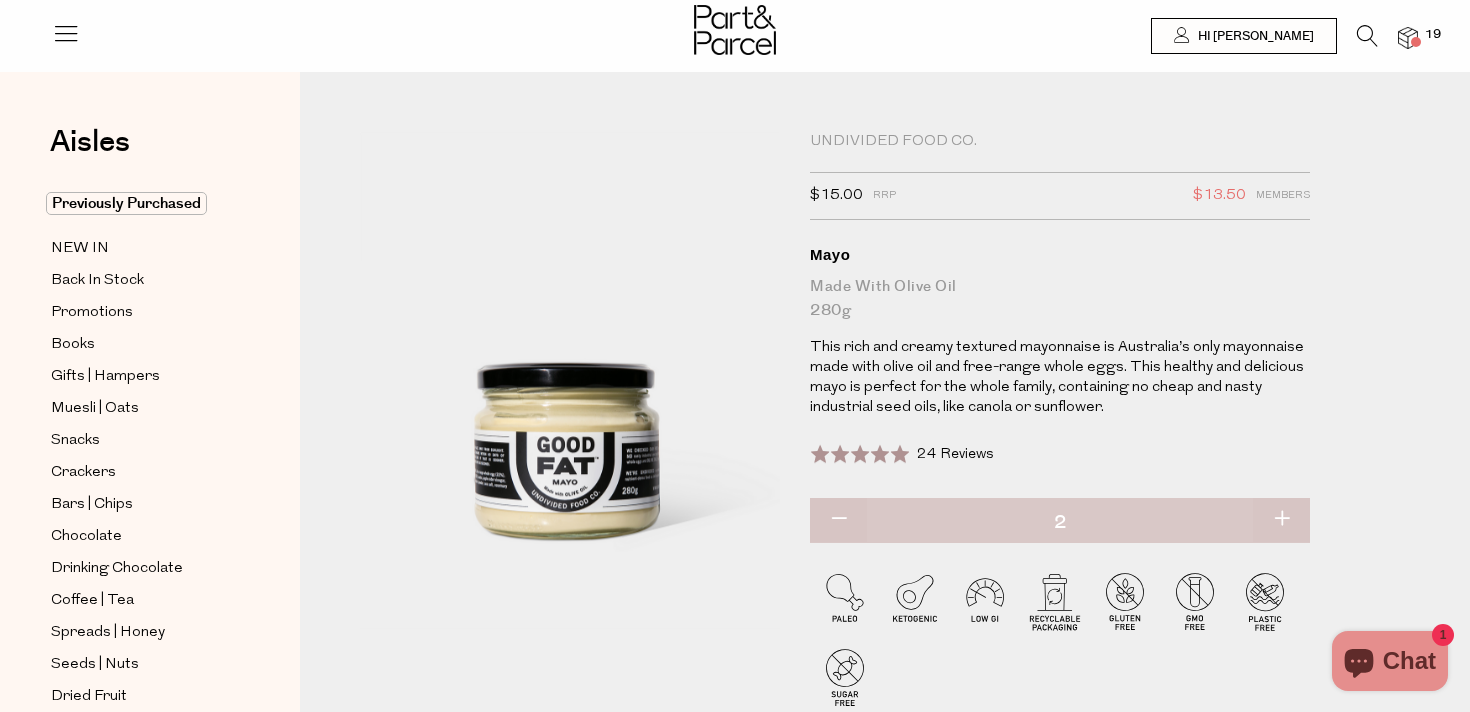 click at bounding box center [1367, 36] 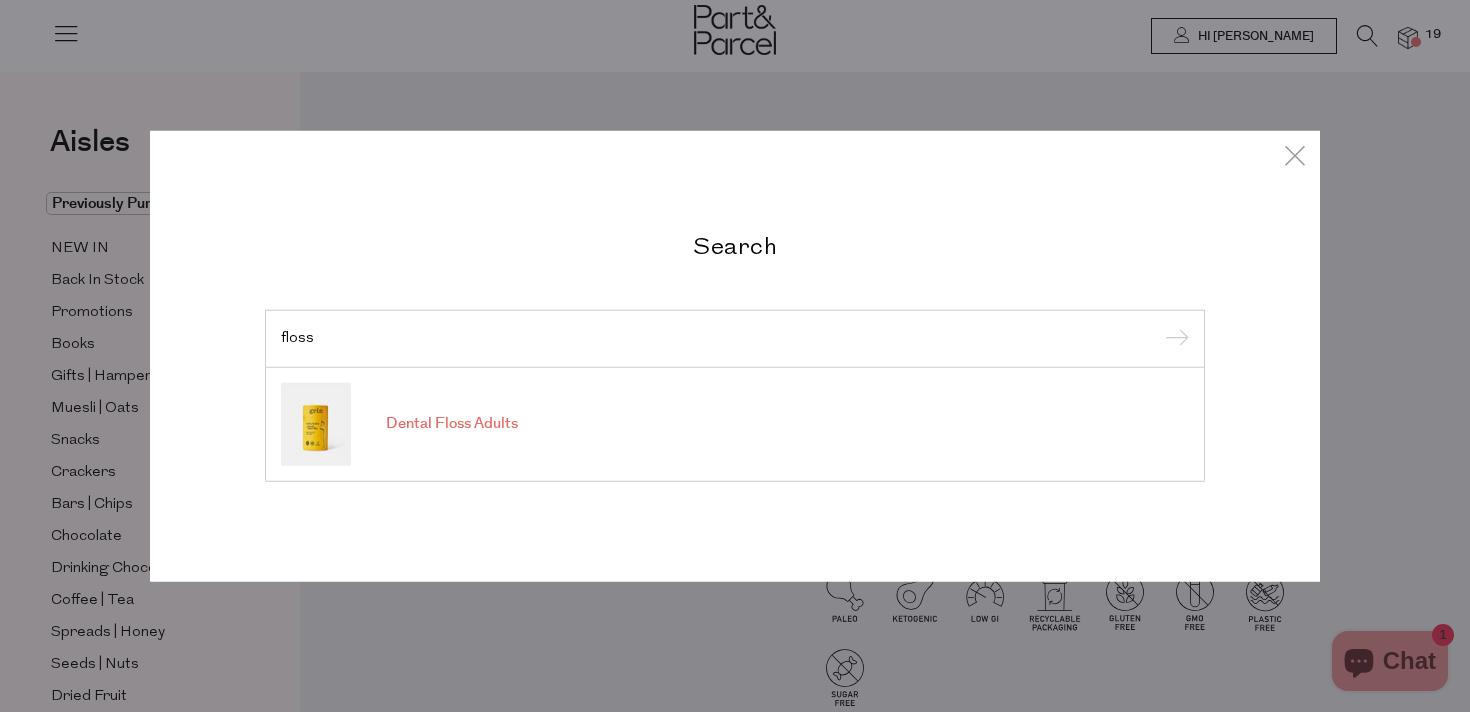type on "floss" 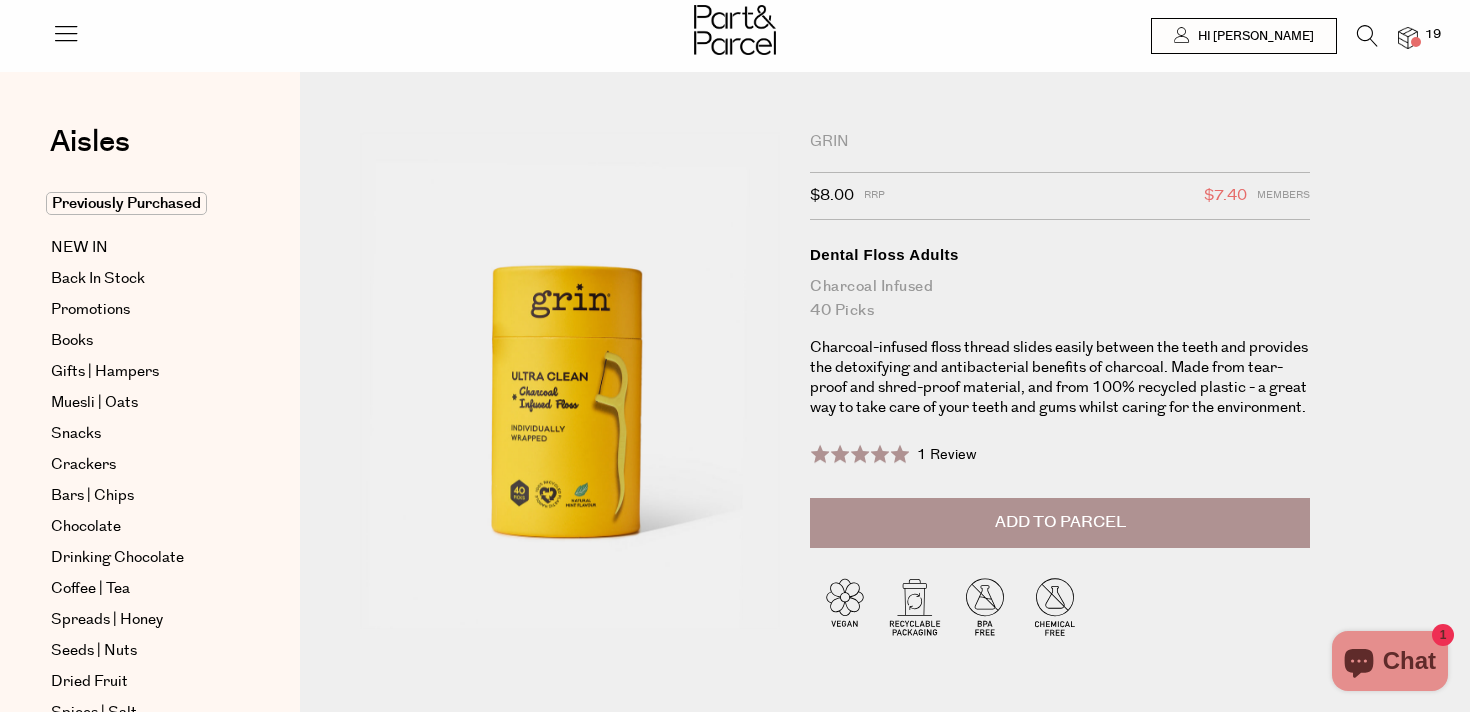 scroll, scrollTop: 0, scrollLeft: 0, axis: both 